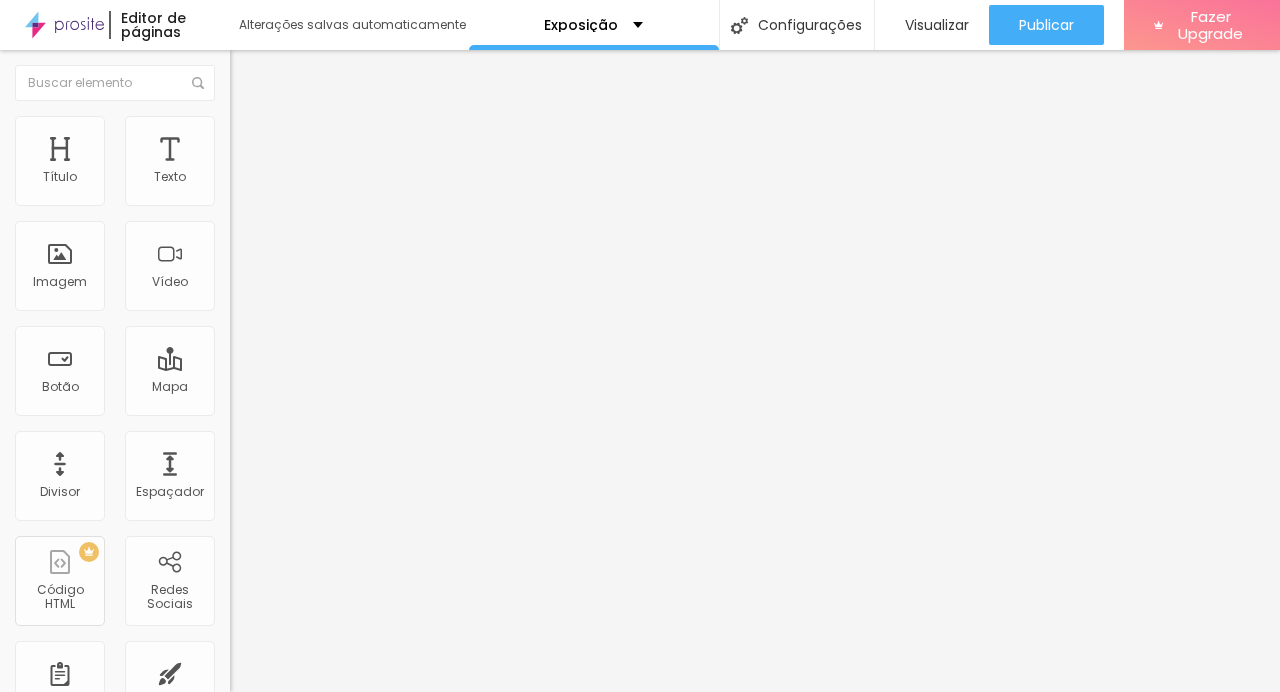 scroll, scrollTop: 0, scrollLeft: 0, axis: both 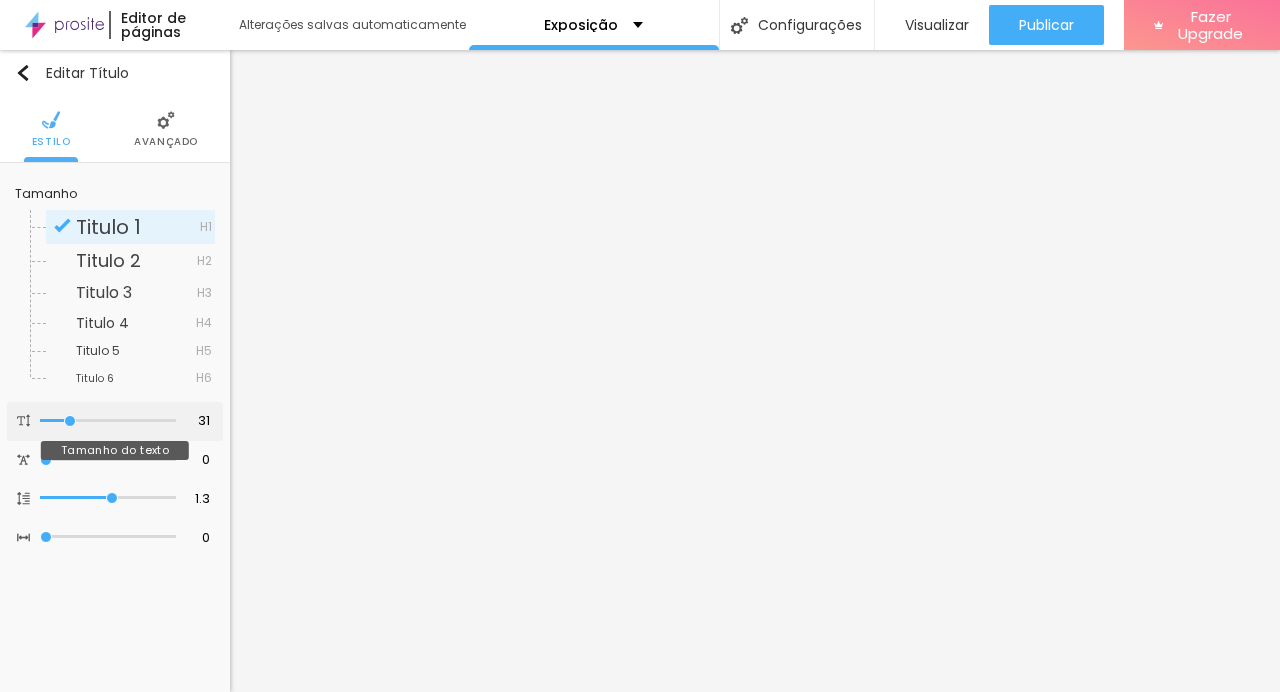 type on "32" 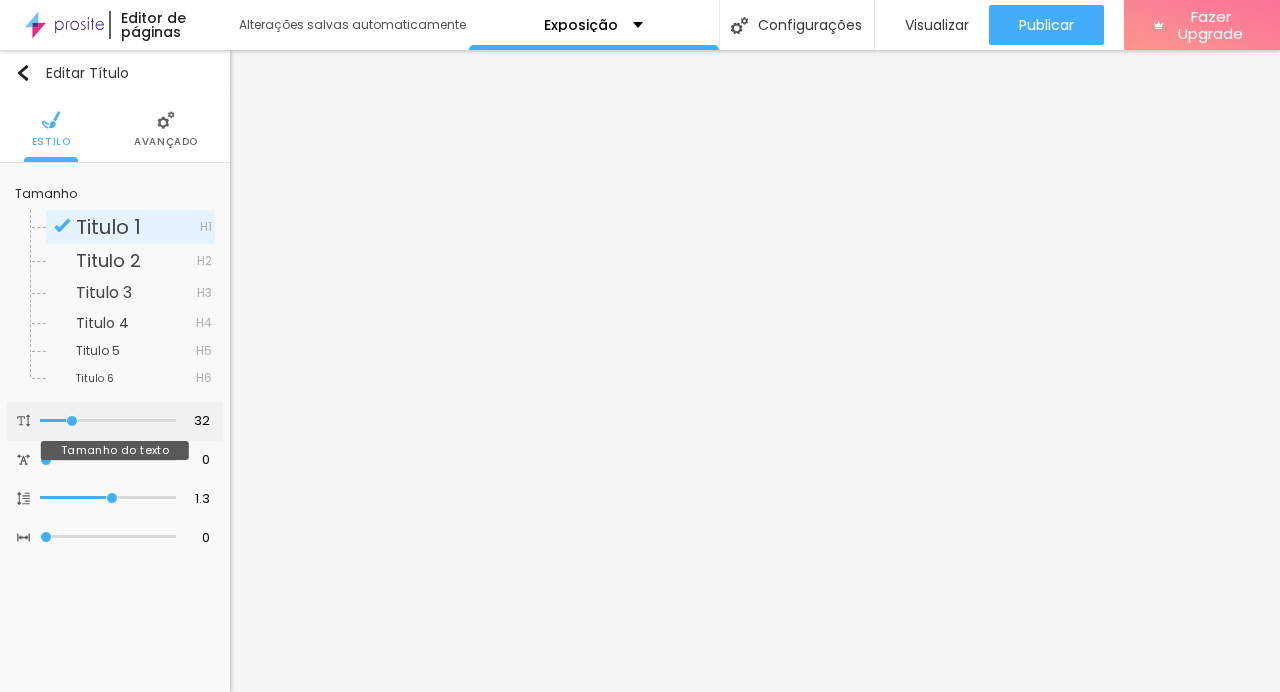 type on "33" 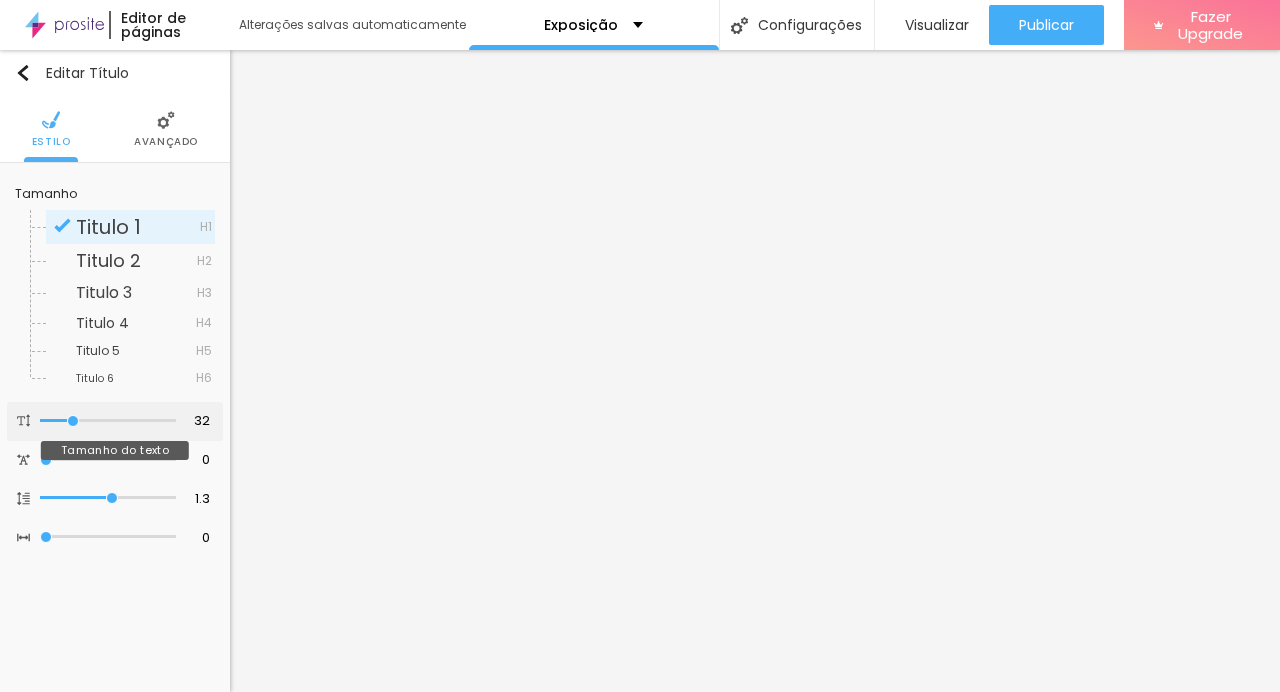 type on "33" 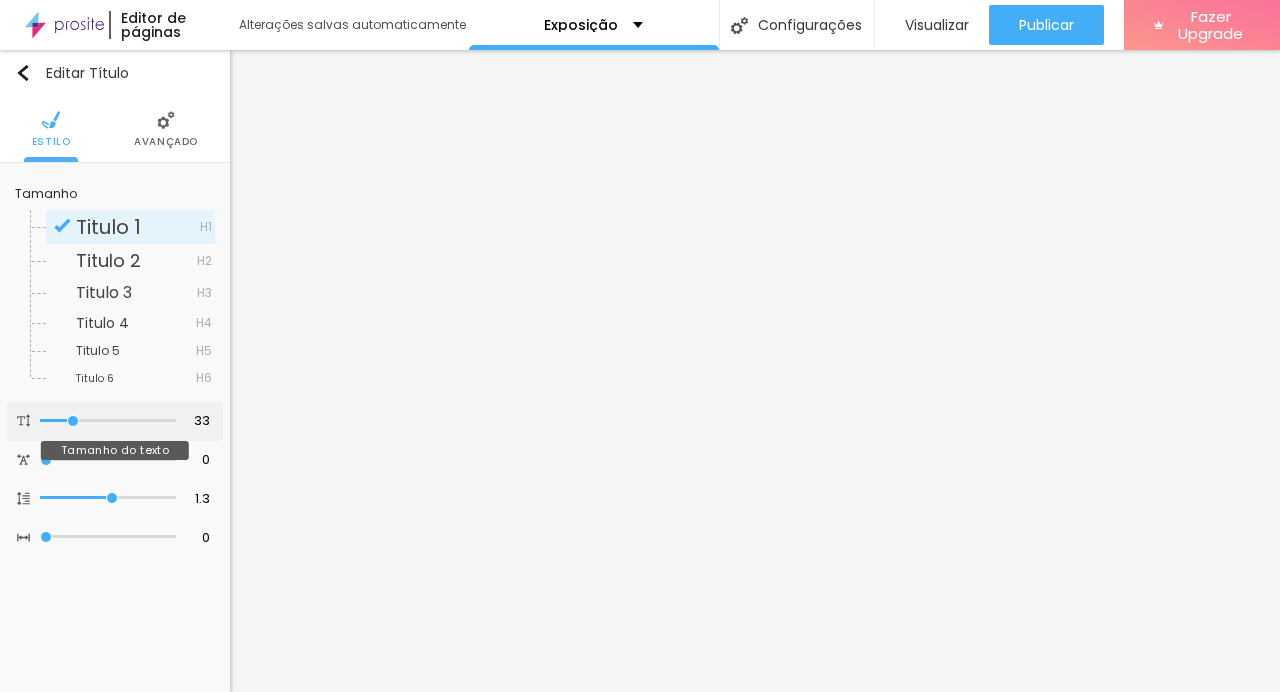 type on "34" 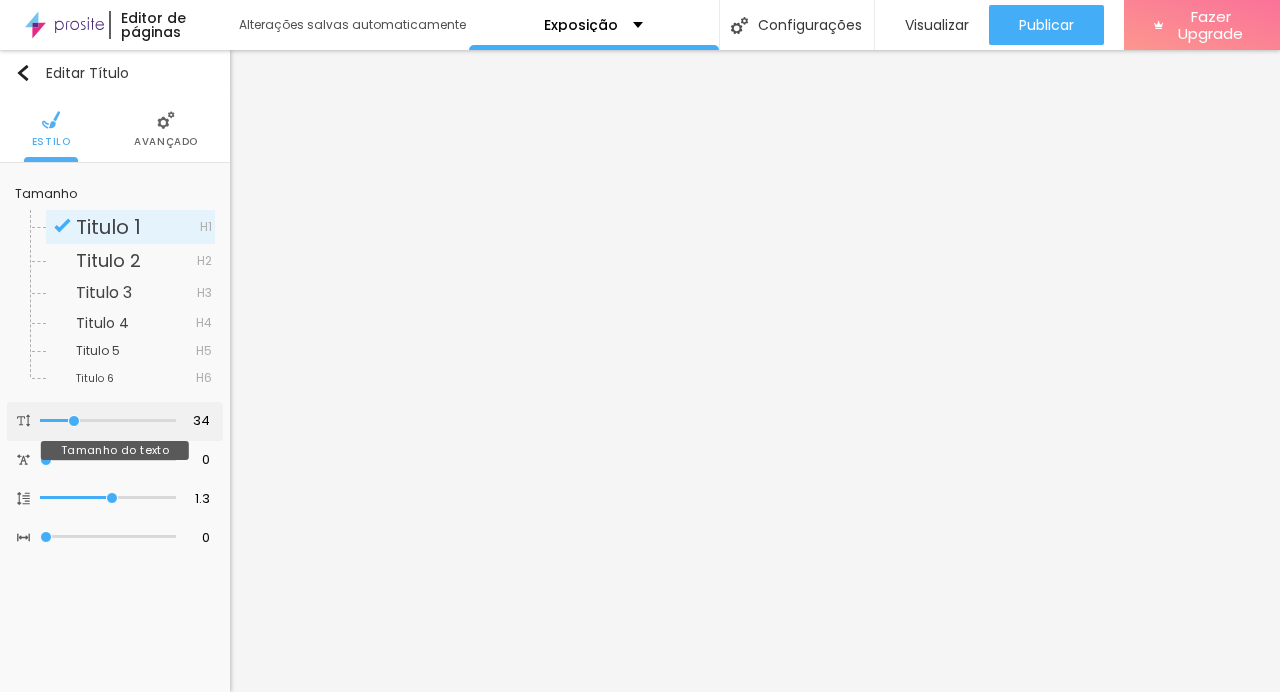 type on "36" 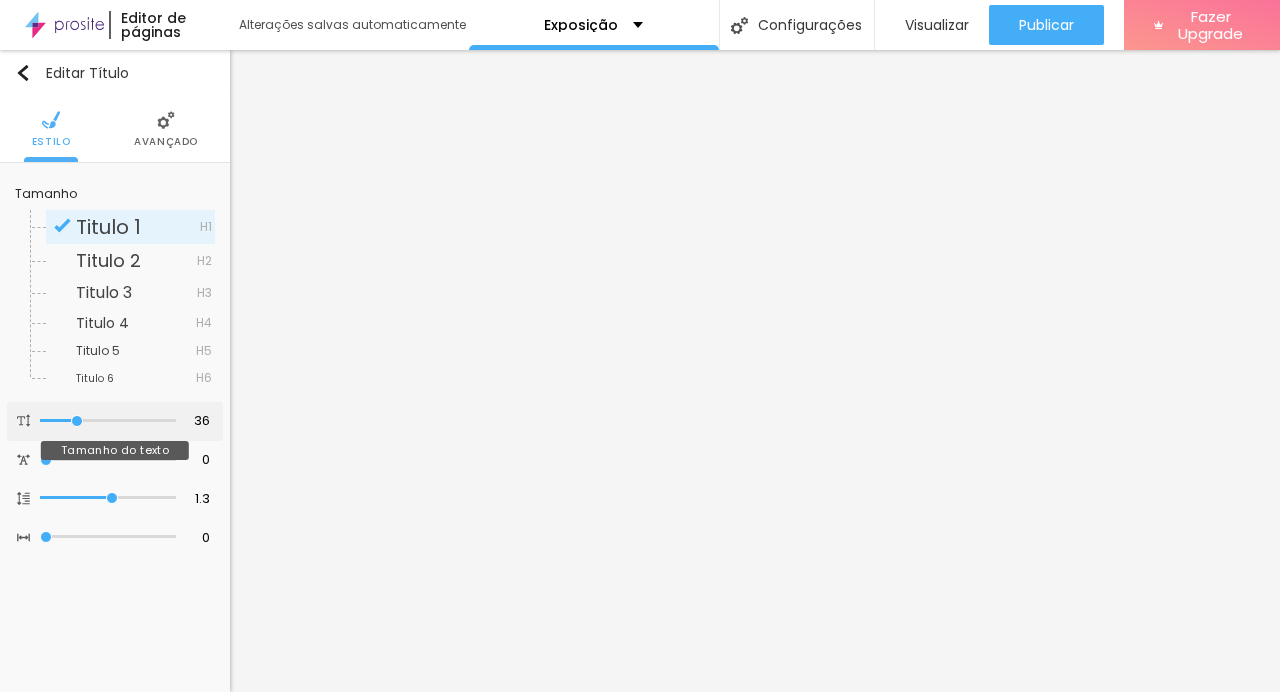 type on "37" 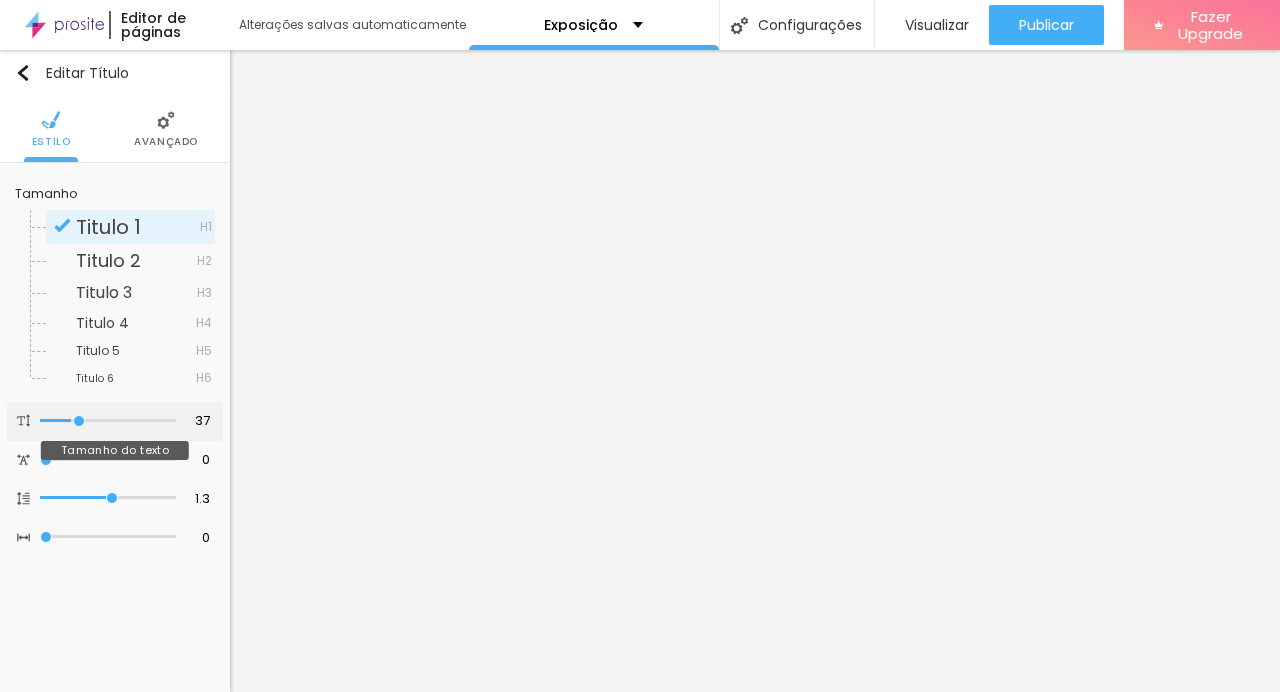 type on "38" 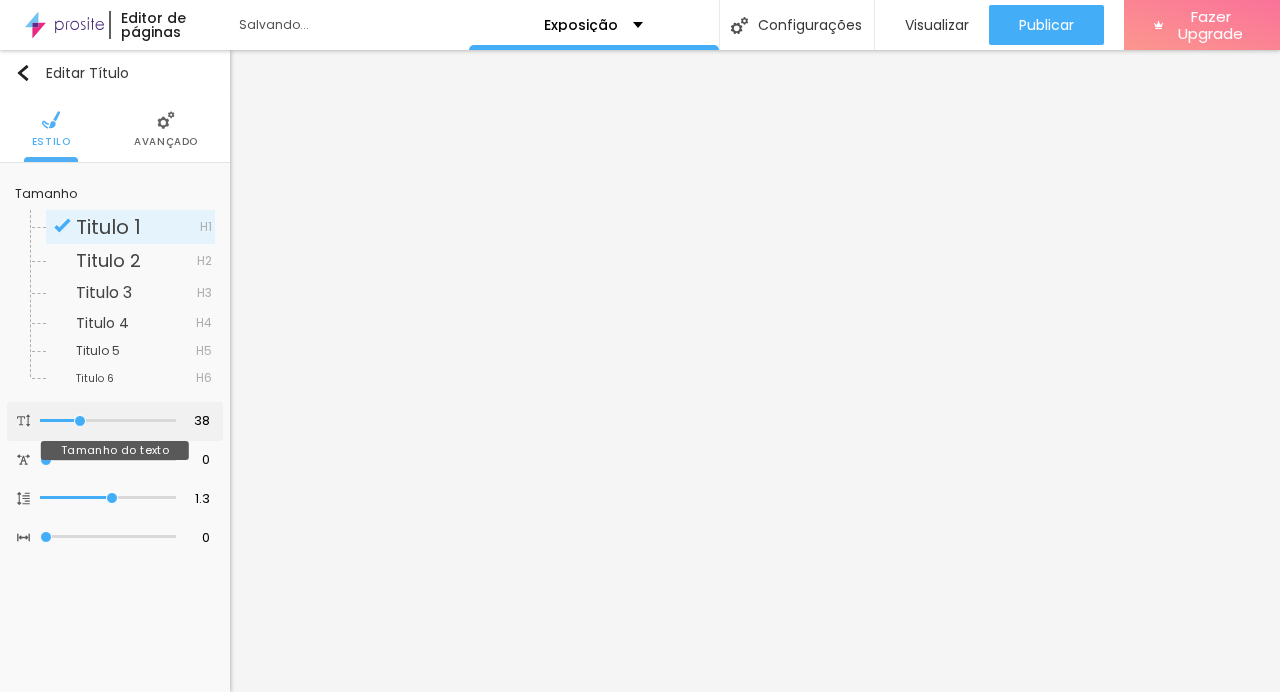 type on "39" 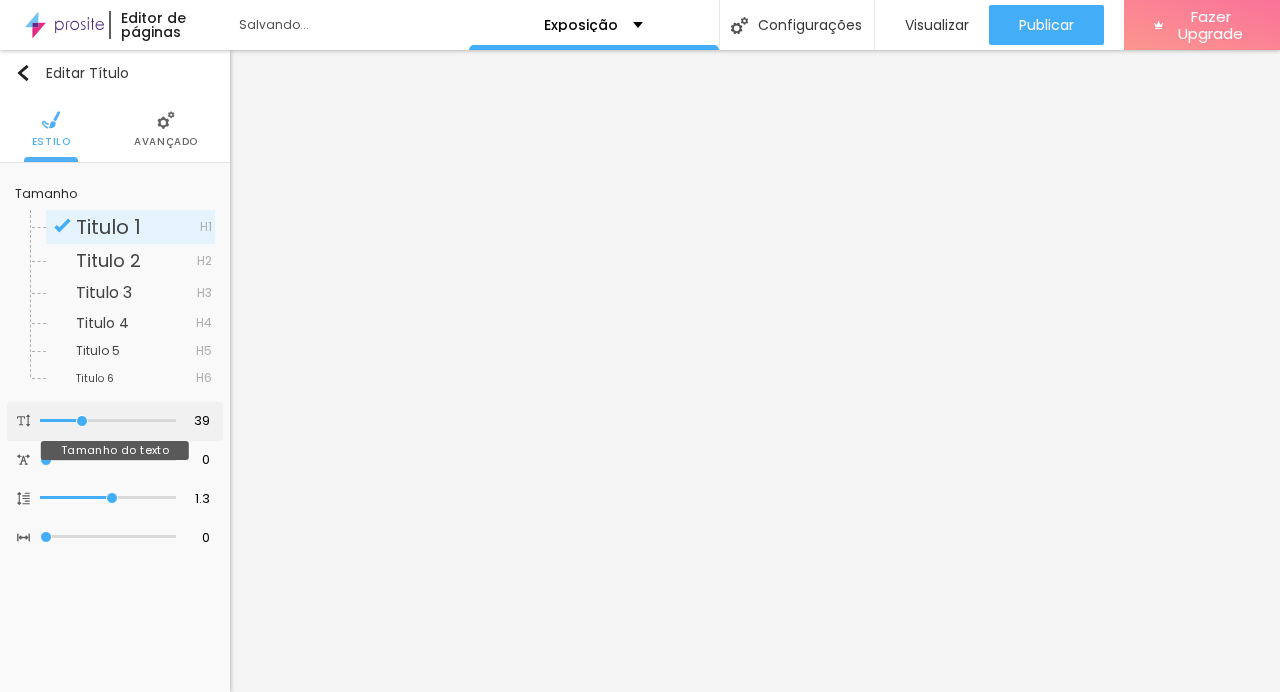 type on "41" 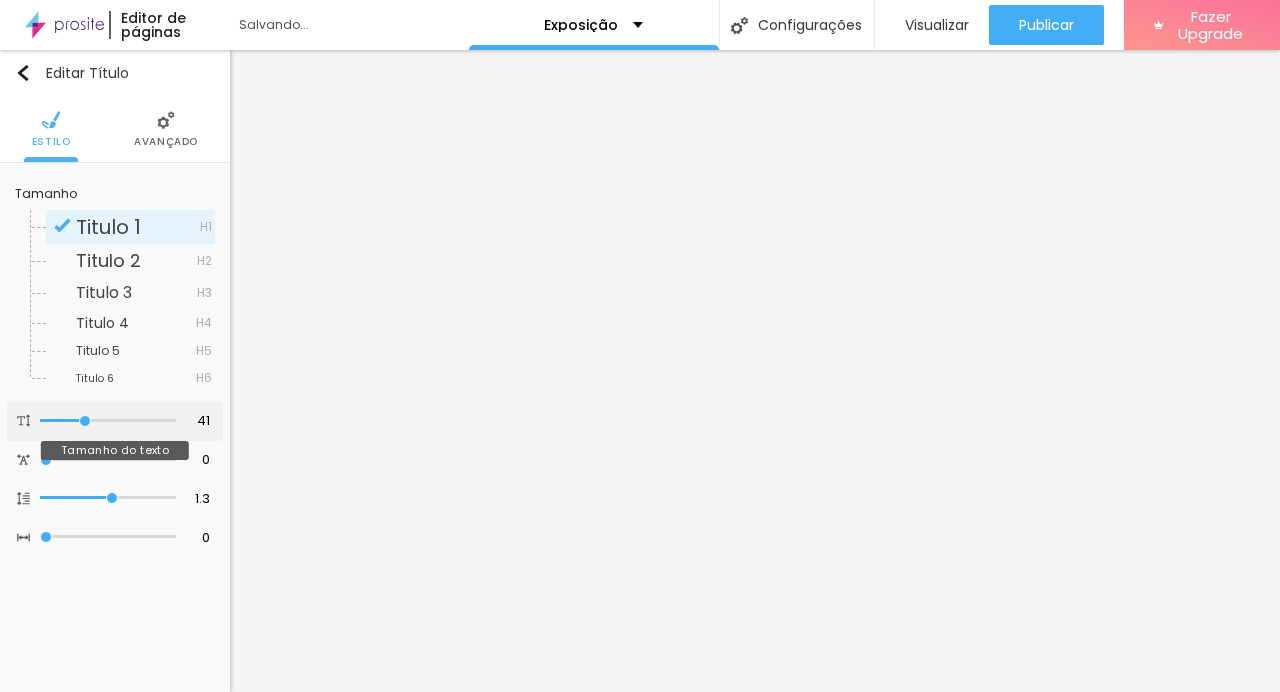 type on "43" 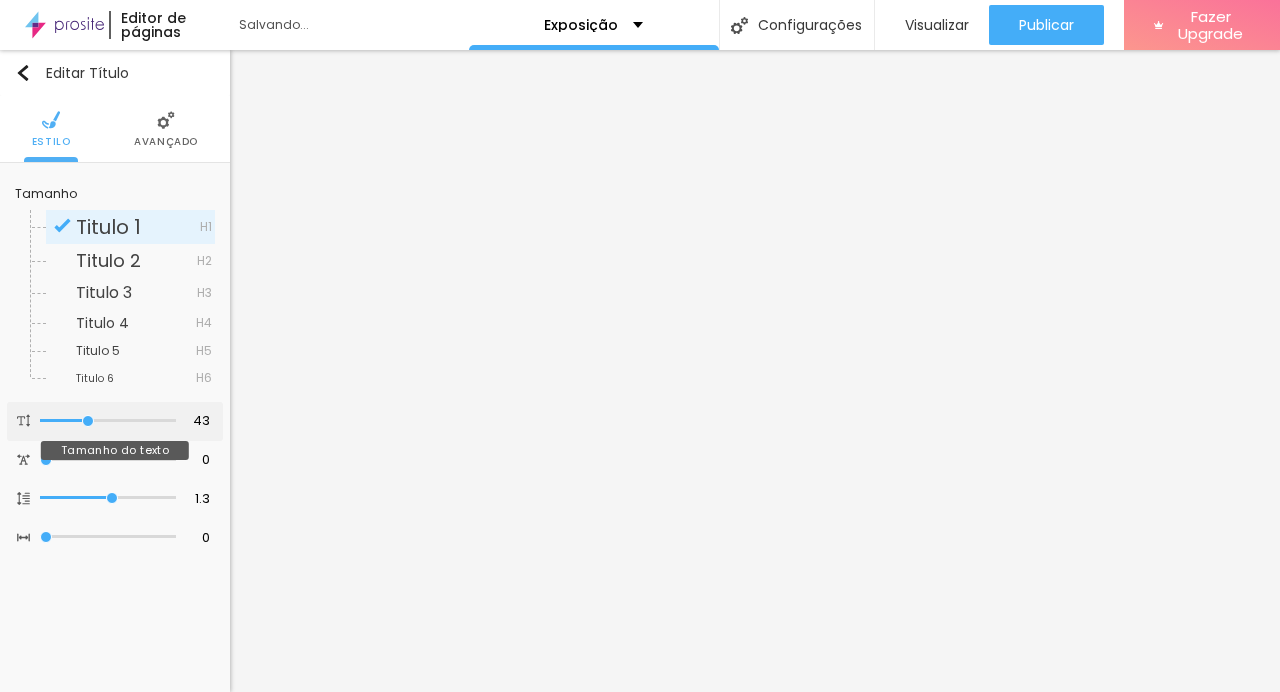 type on "45" 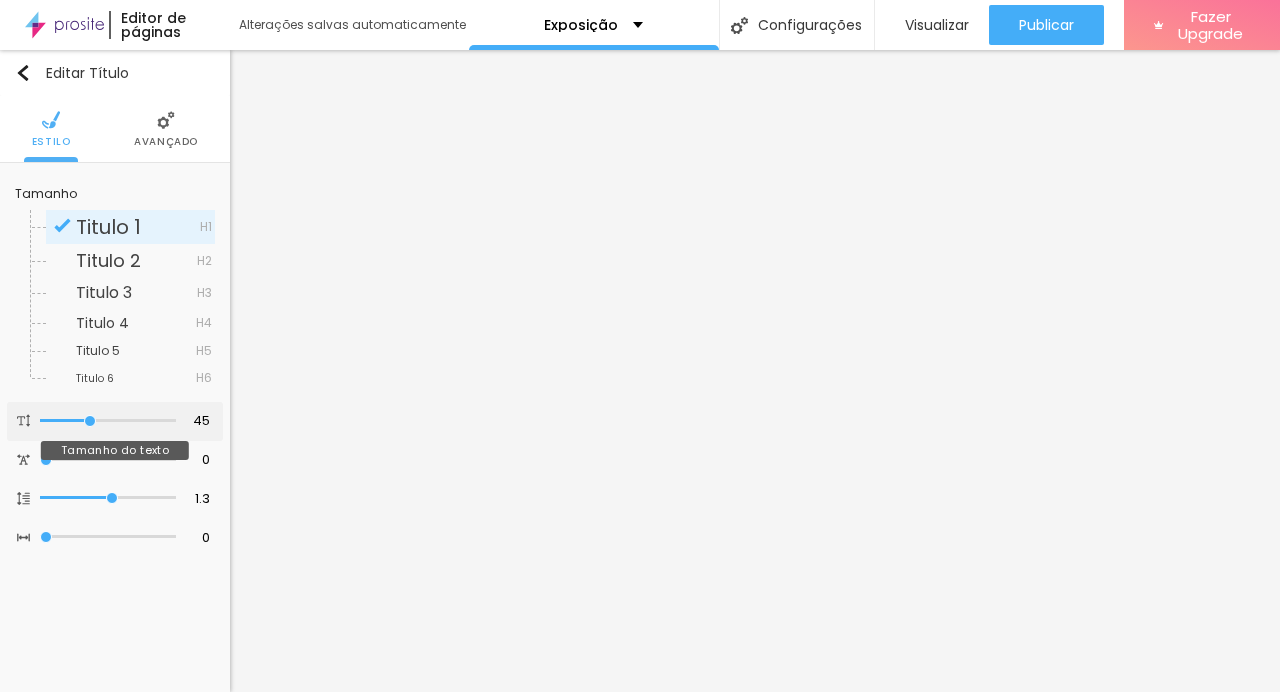 type on "46" 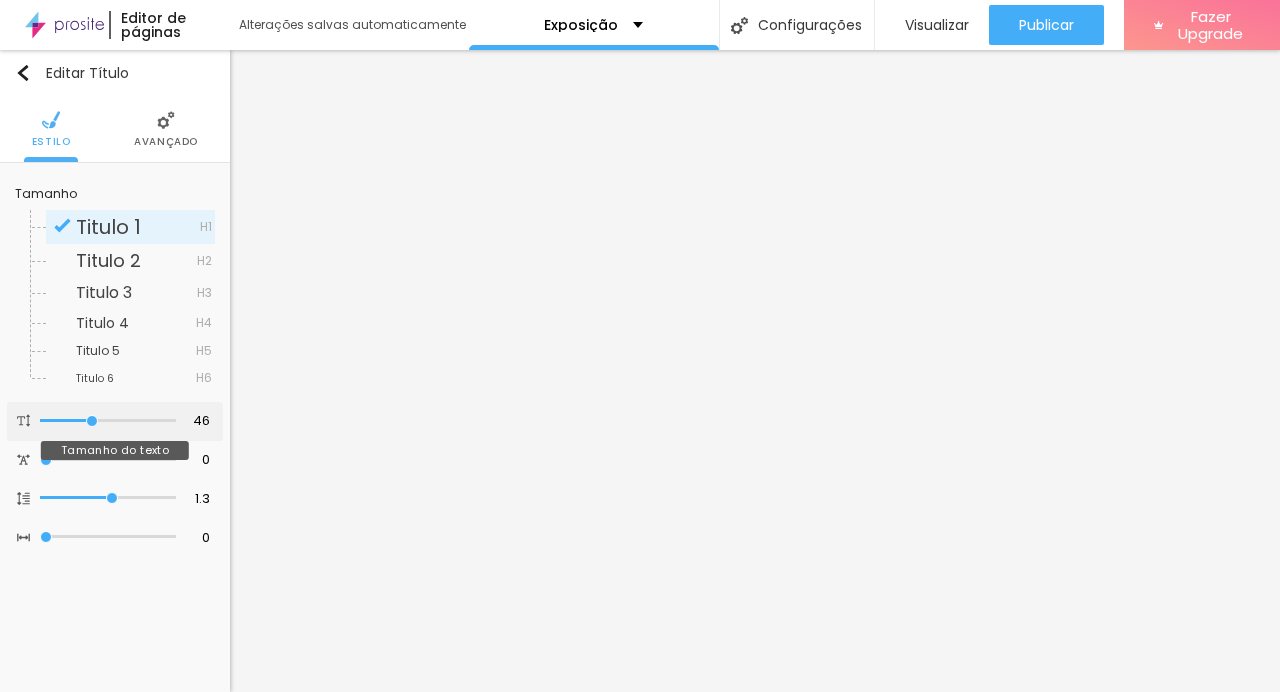 type on "50" 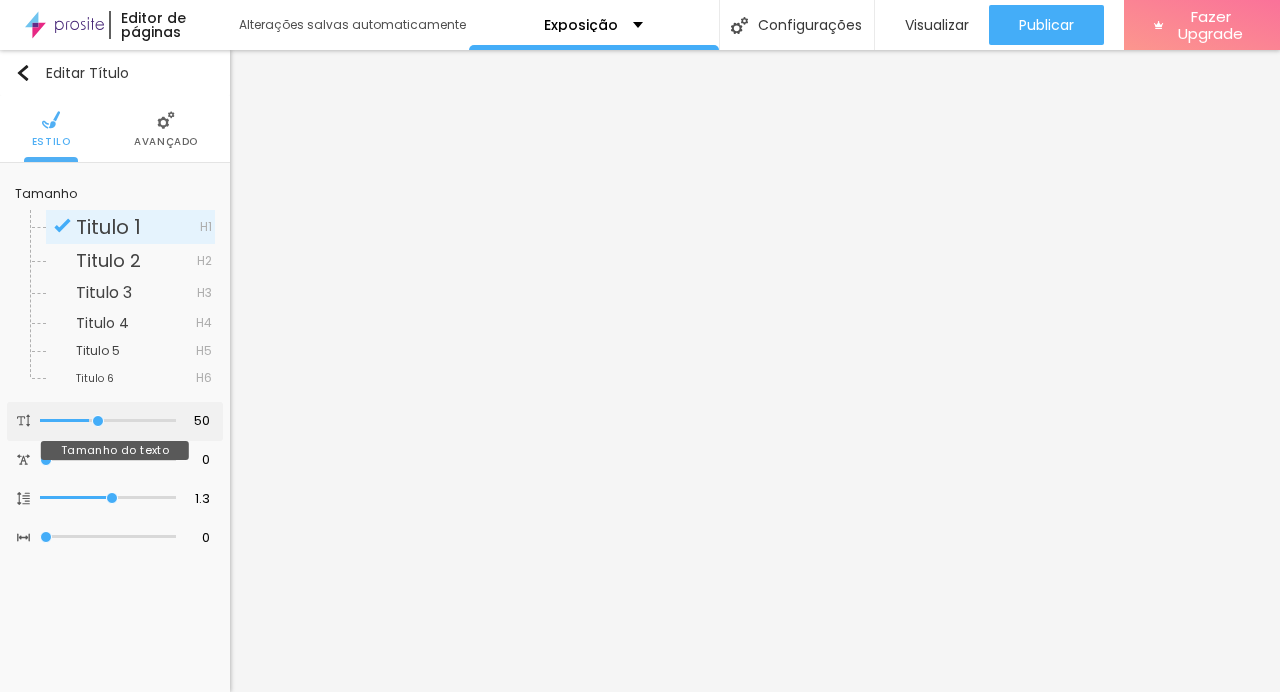 type on "53" 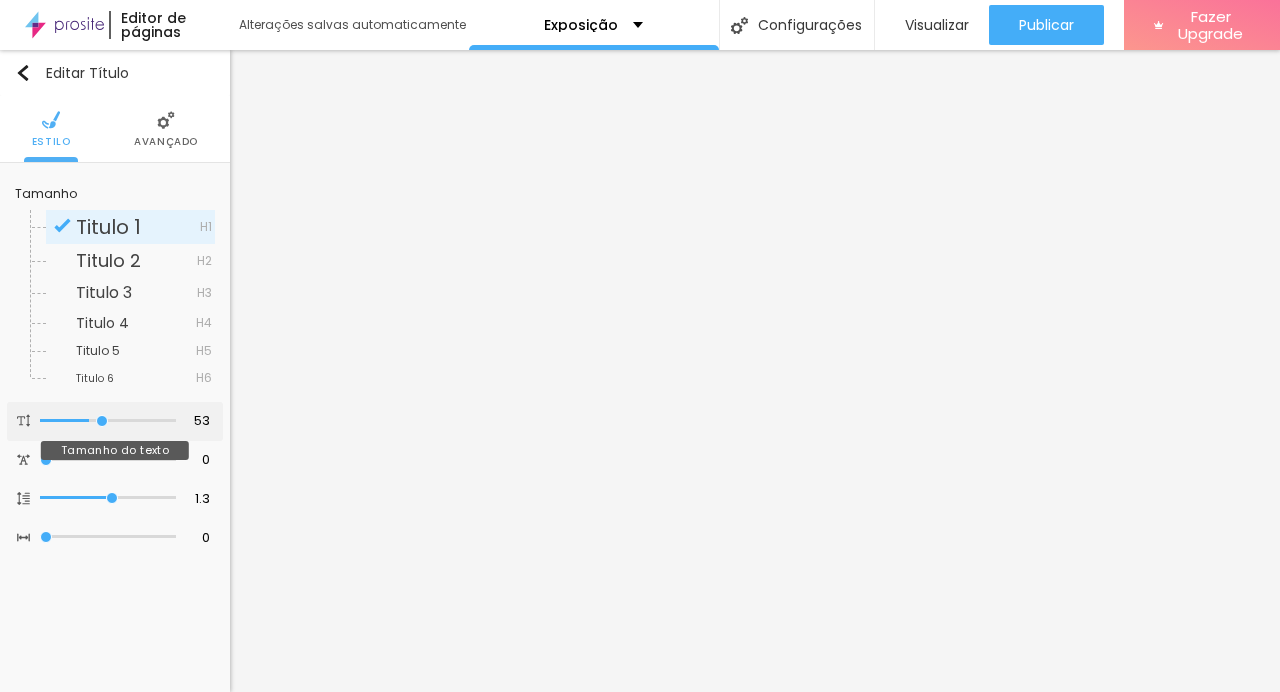 type on "56" 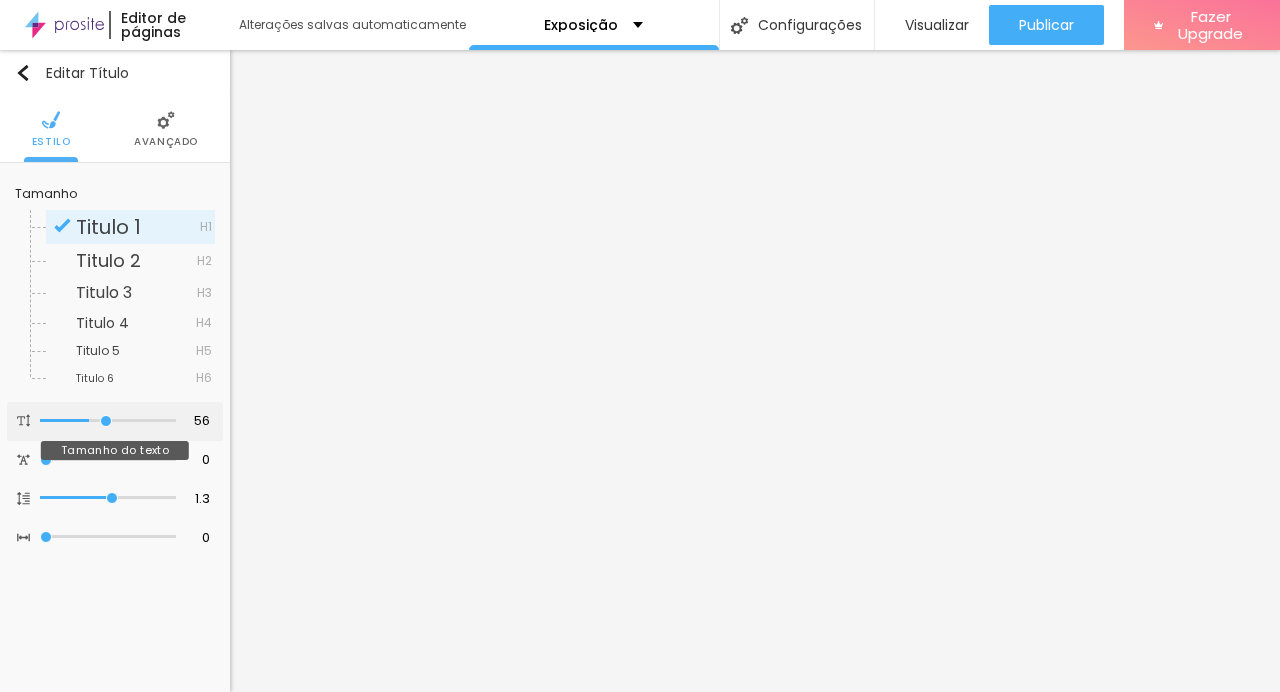type on "57" 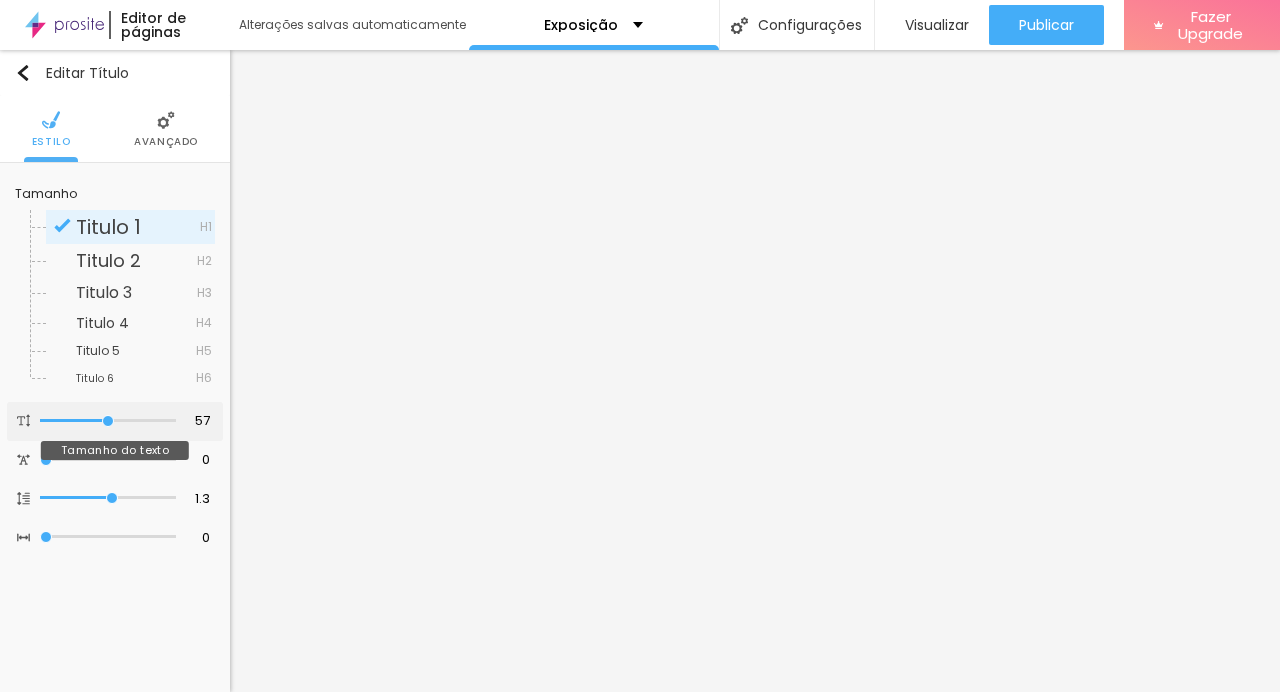 type on "56" 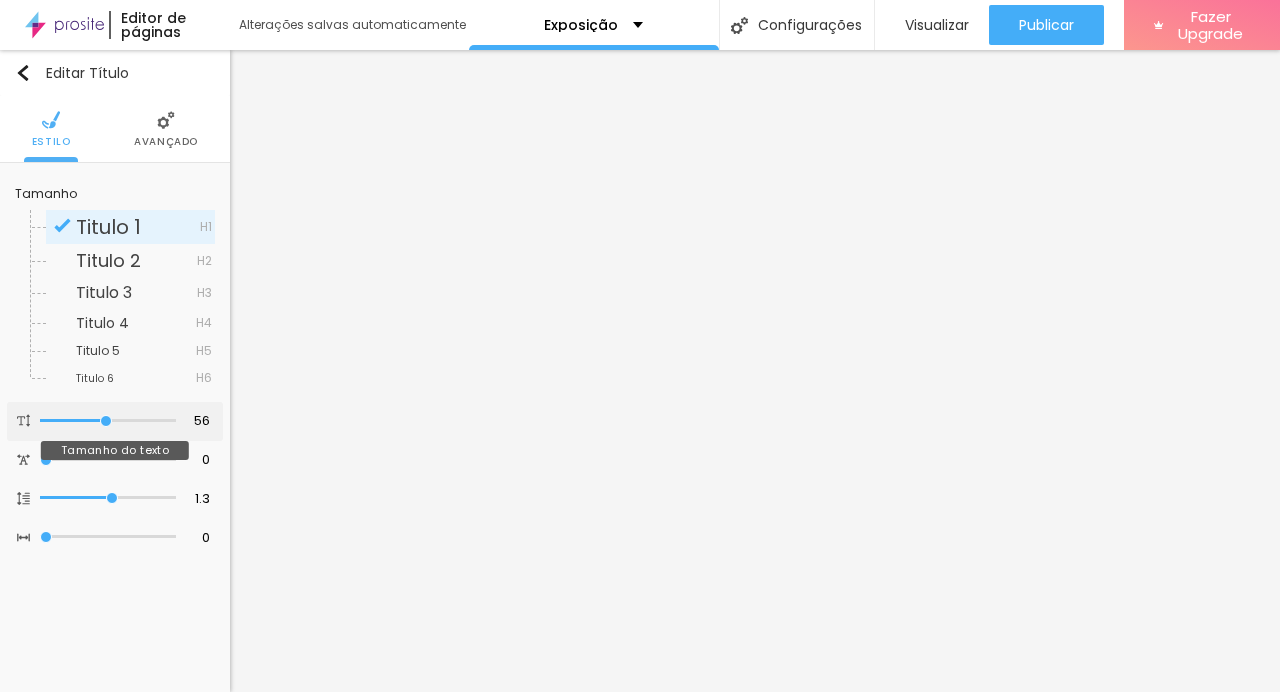 type on "55" 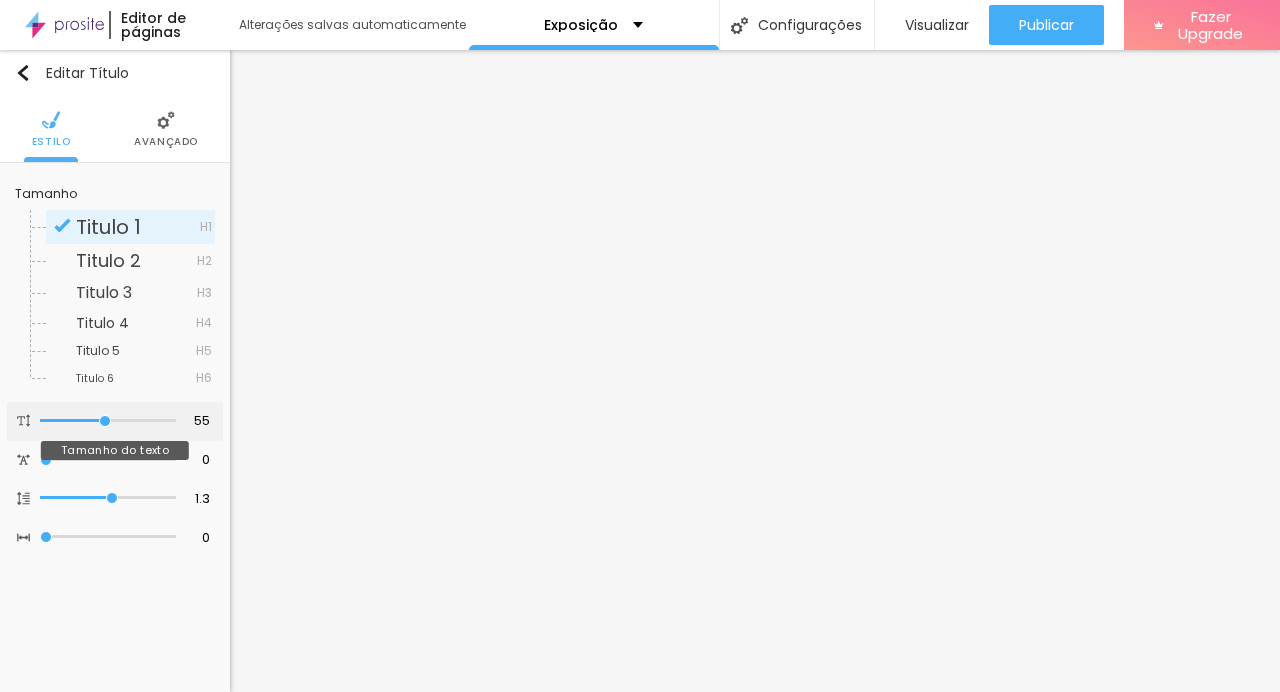 type on "54" 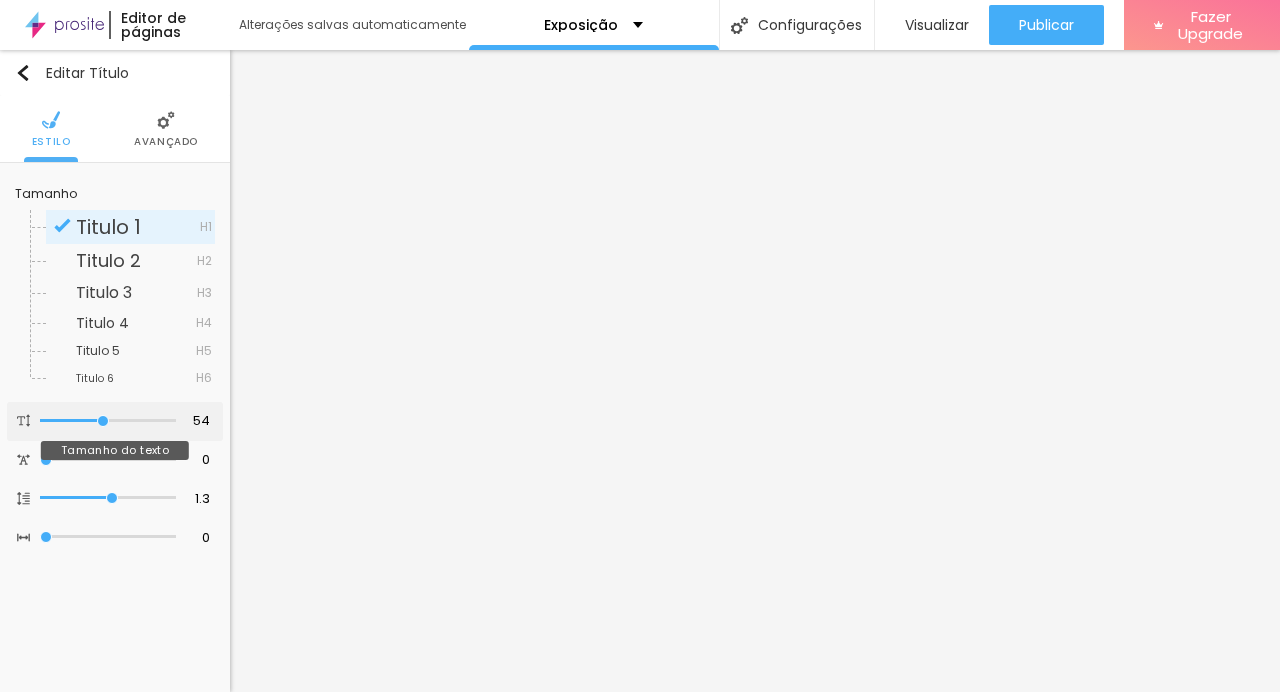 type on "52" 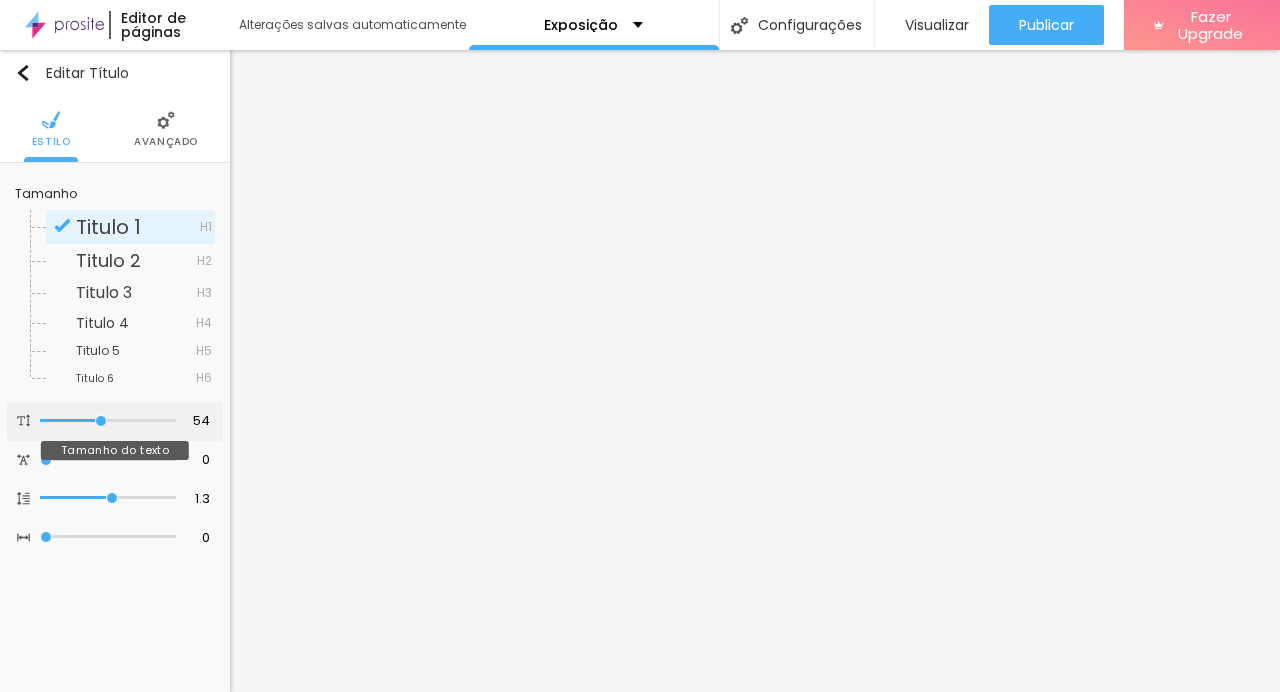 type on "52" 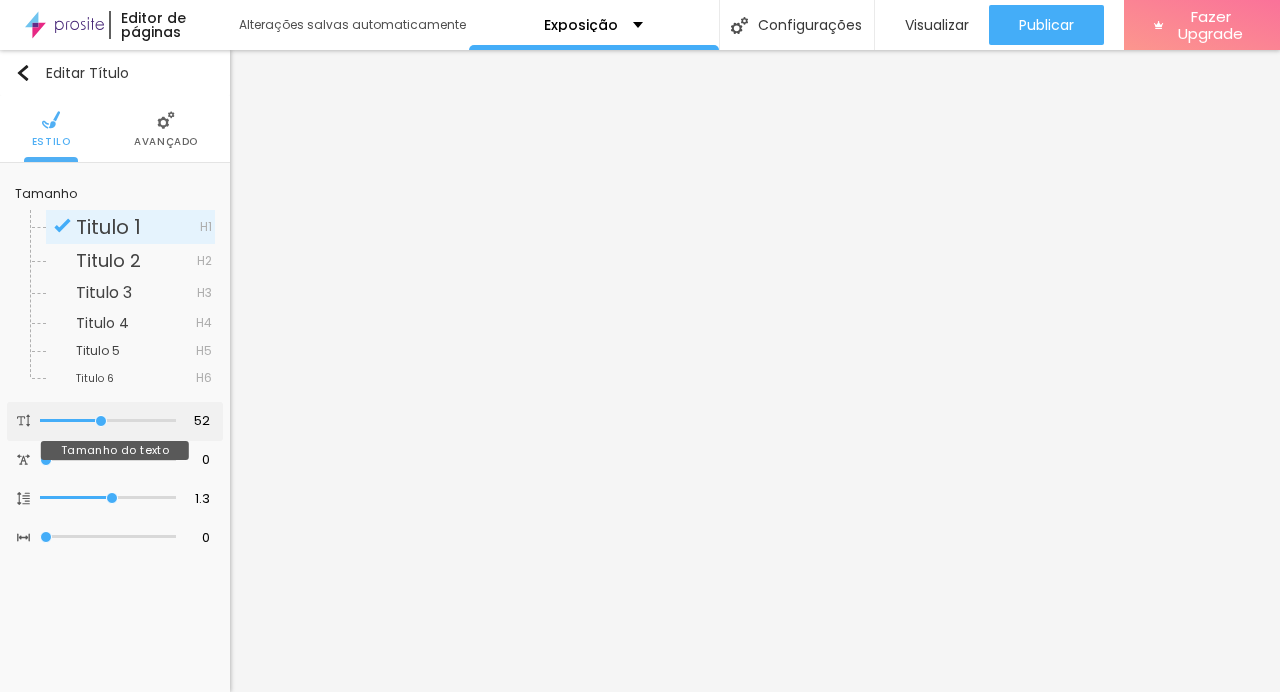 type on "51" 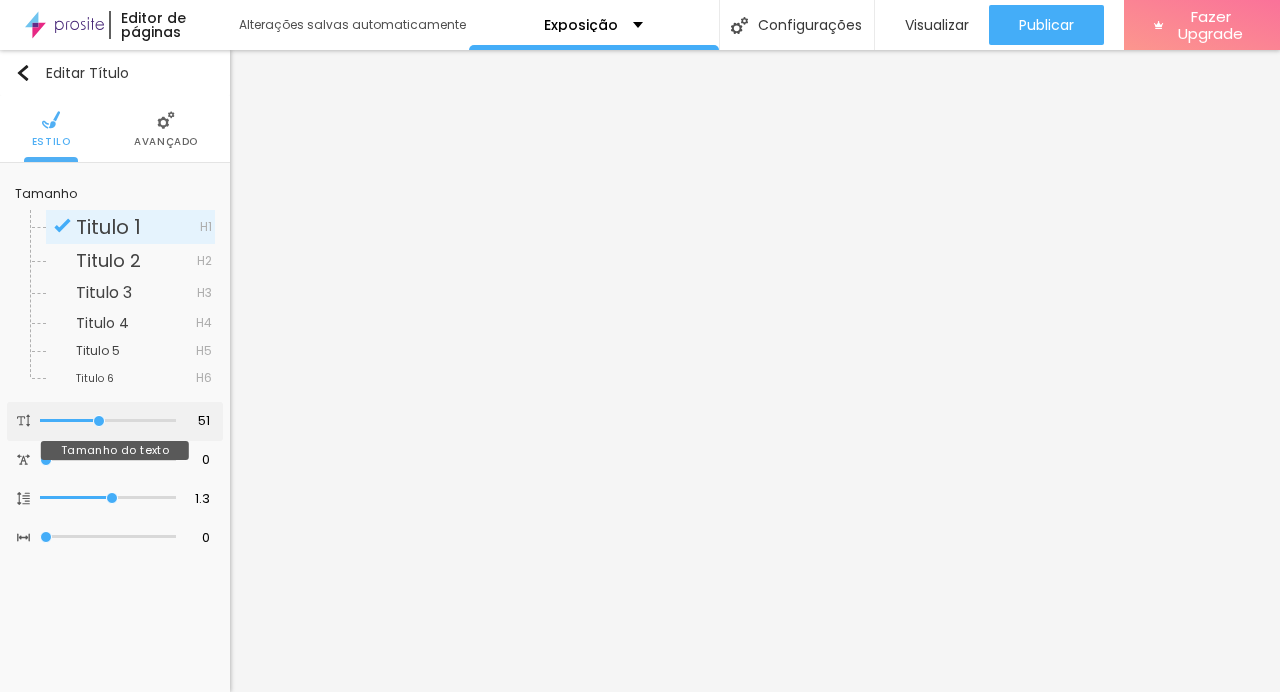 type on "50" 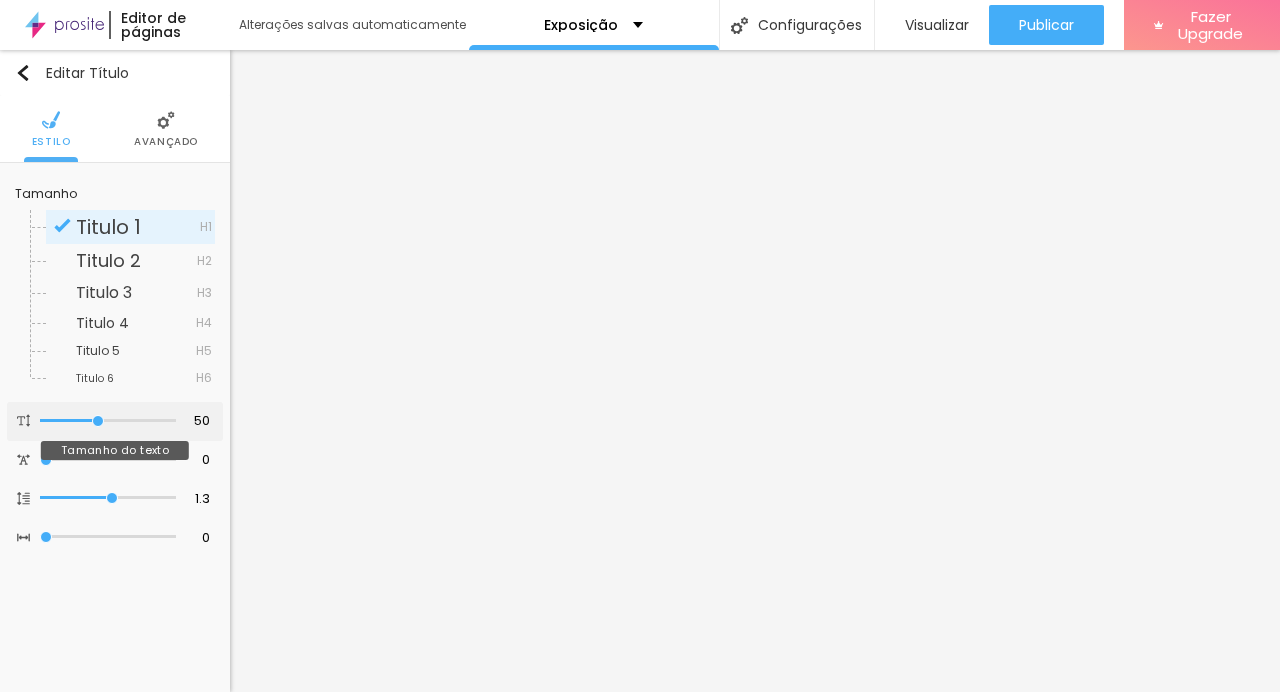 type on "49" 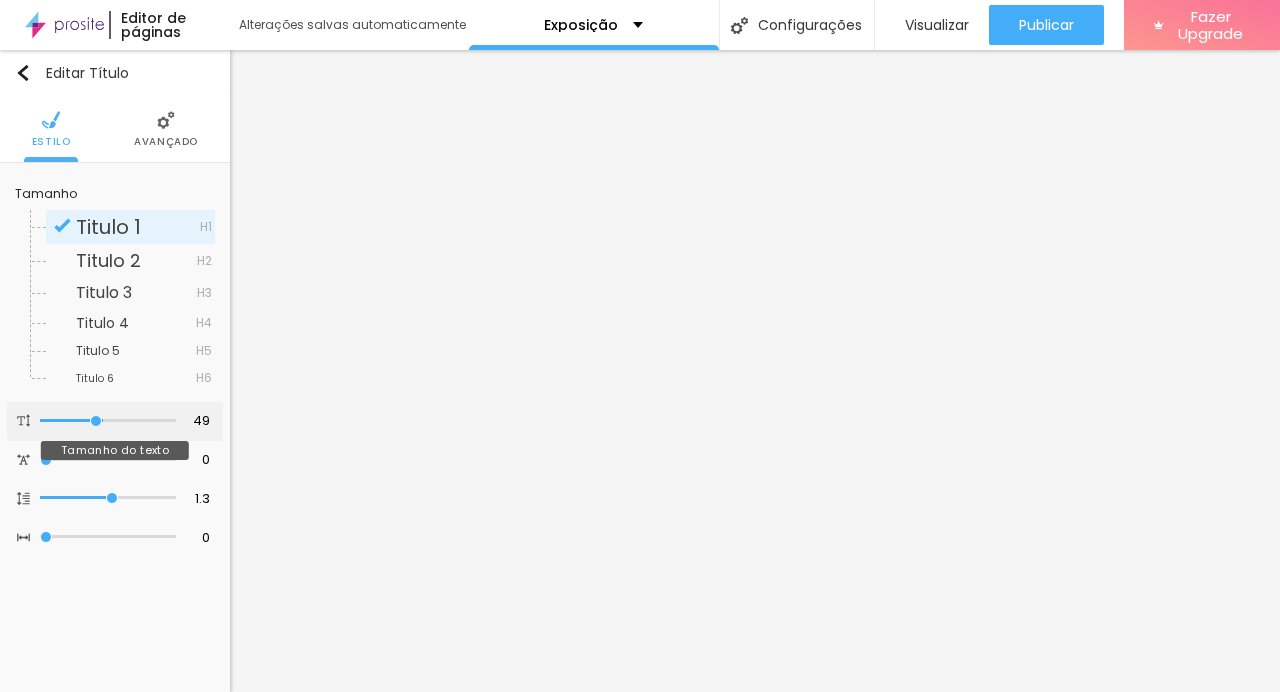 type on "48" 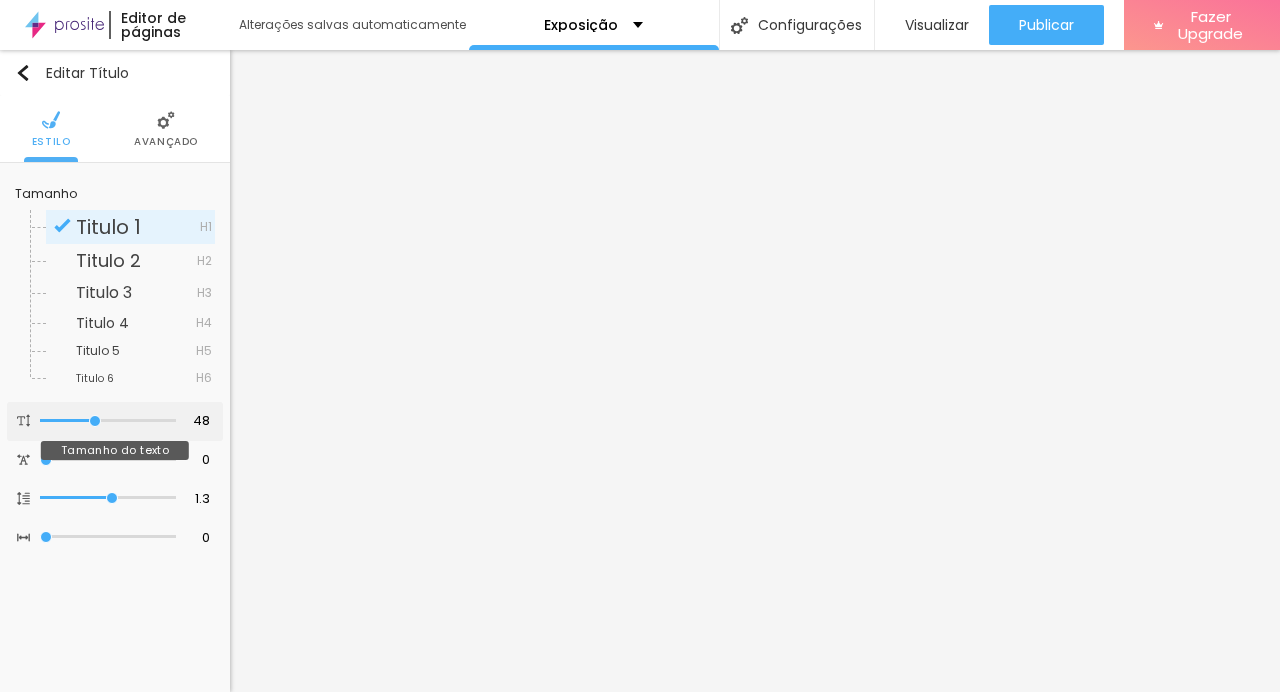 type on "47" 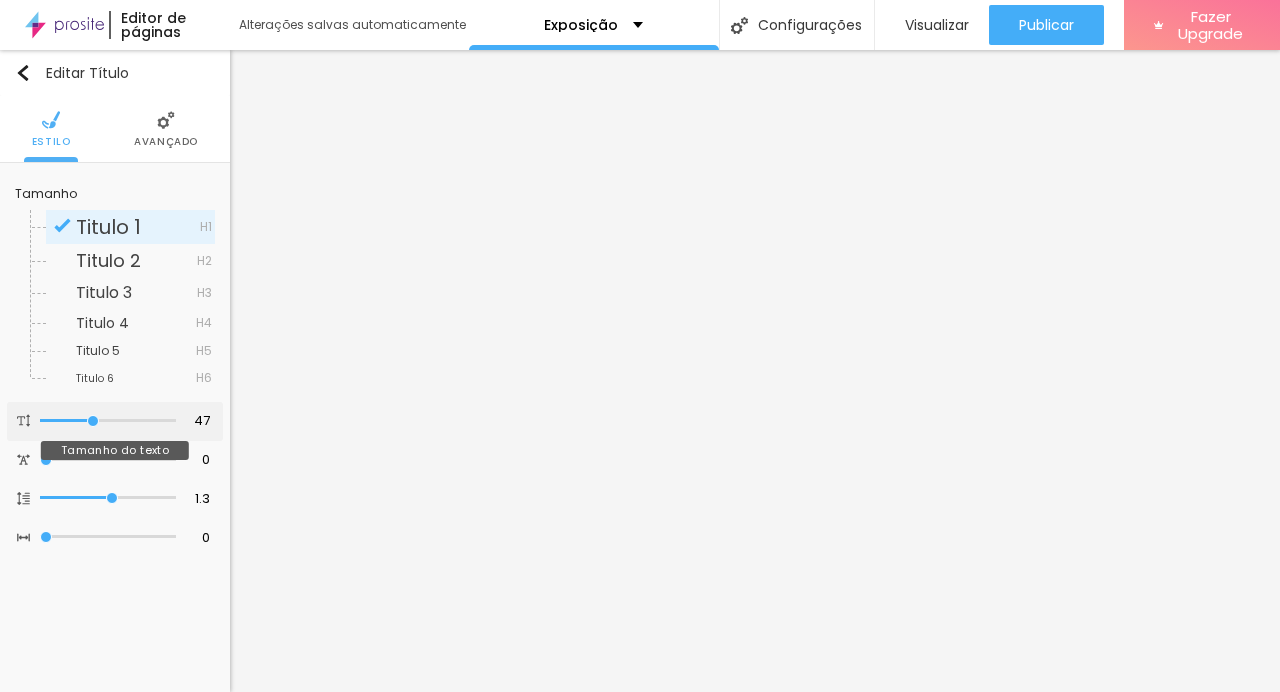 type on "46" 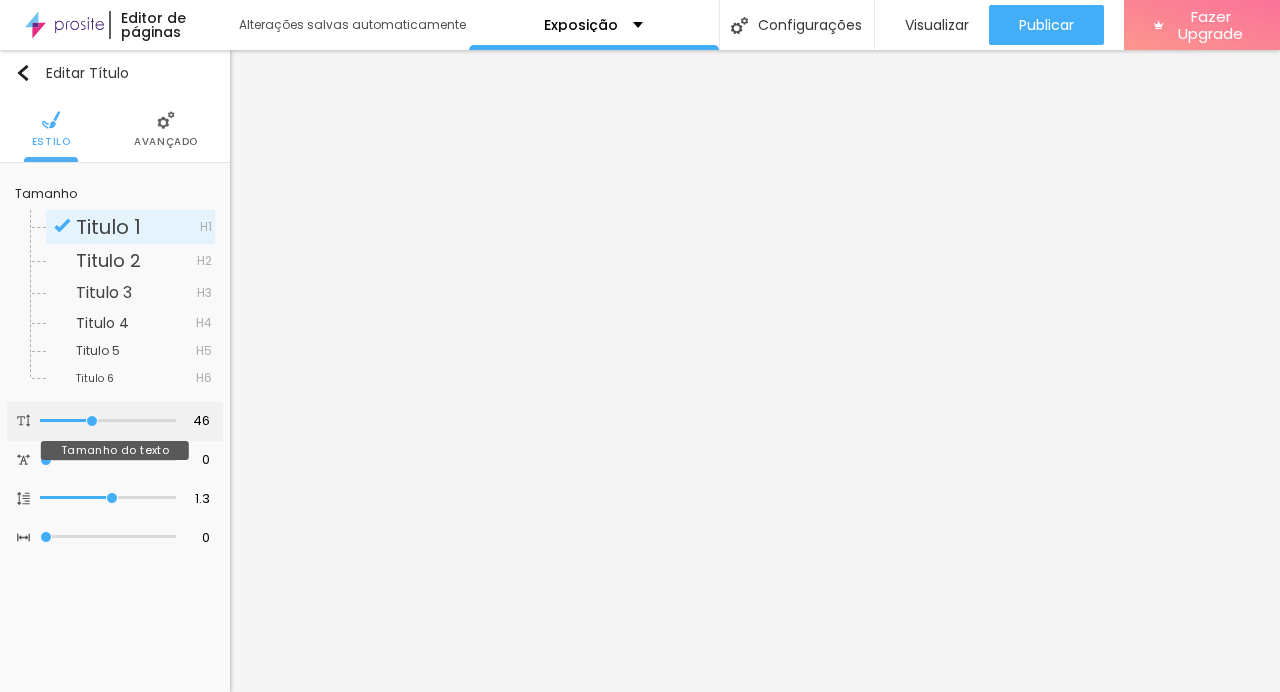 type on "45" 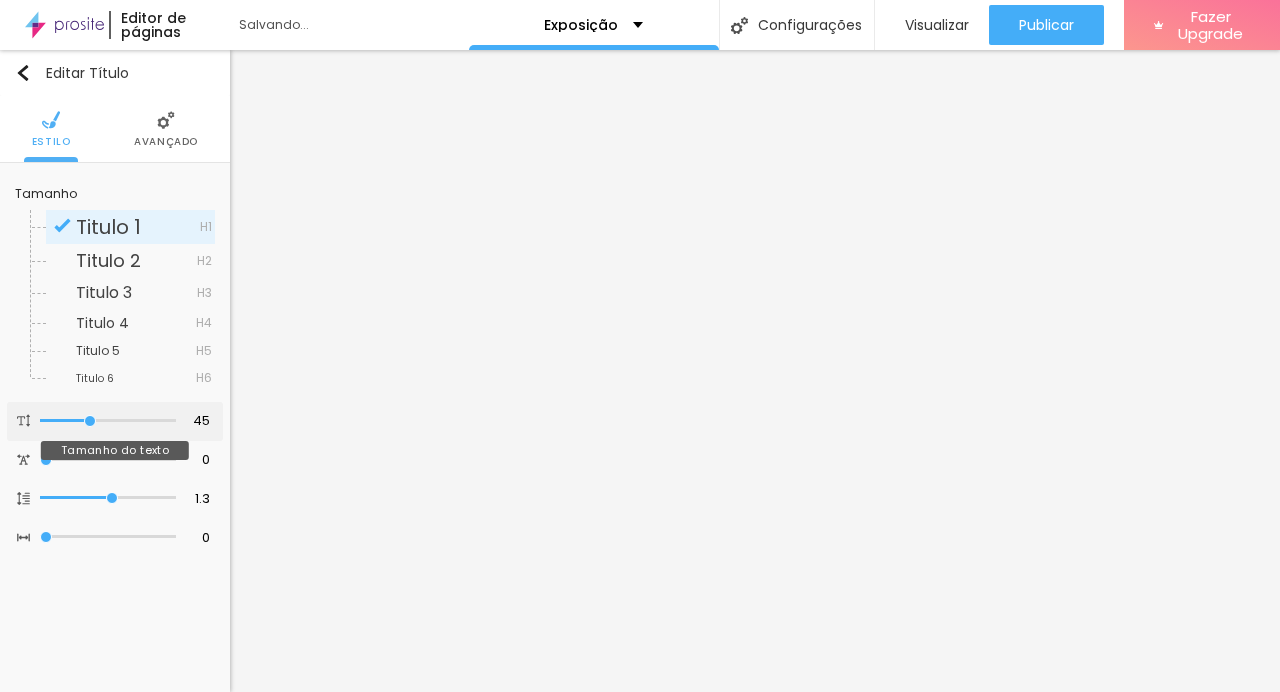 drag, startPoint x: 70, startPoint y: 421, endPoint x: 91, endPoint y: 423, distance: 21.095022 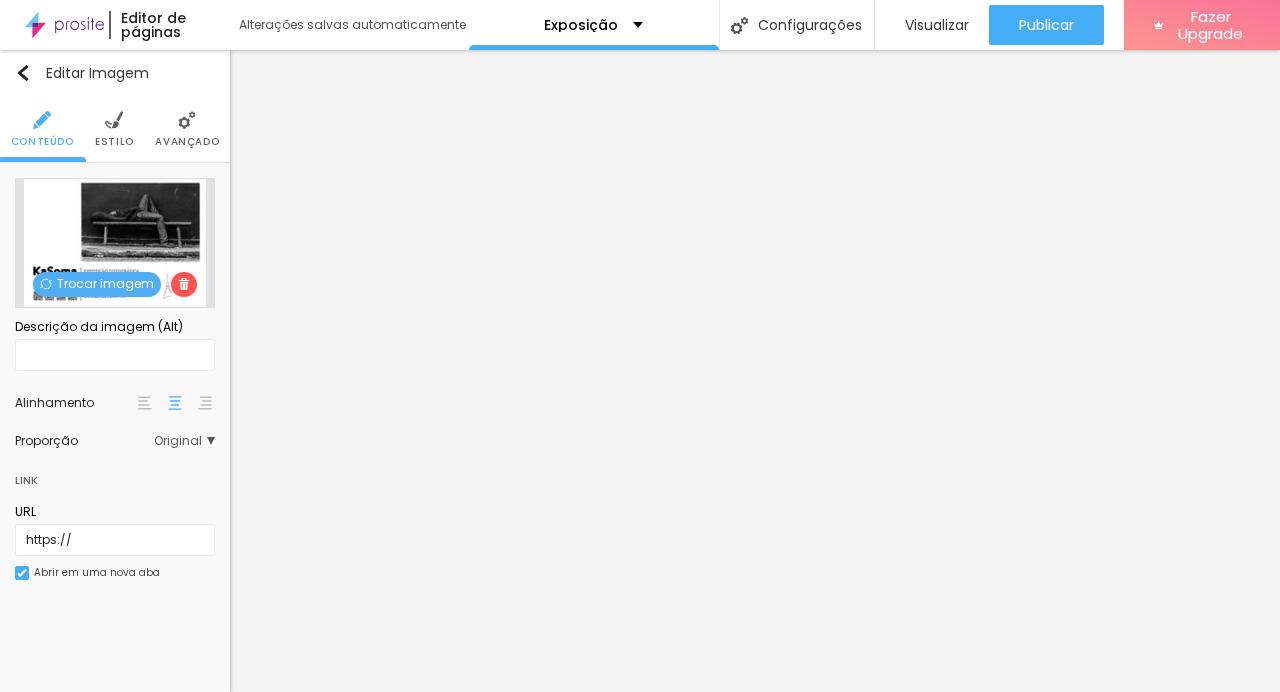 click on "Trocar imagem" at bounding box center [97, 284] 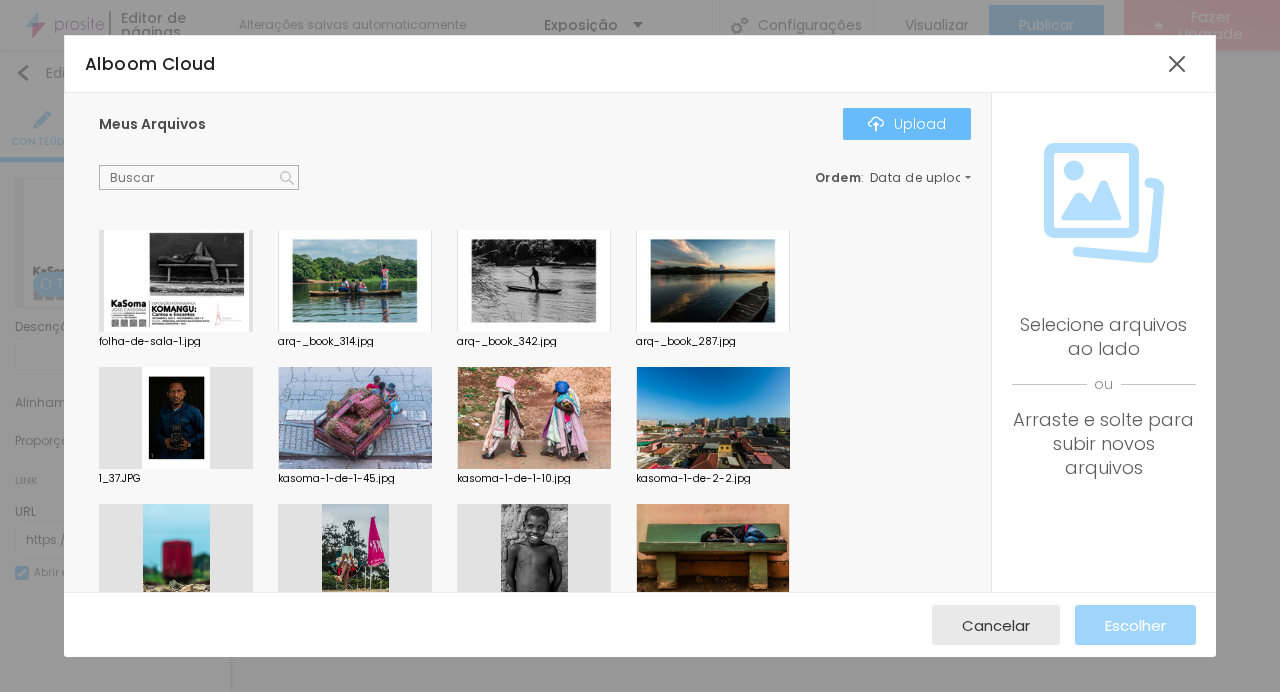 click at bounding box center [876, 124] 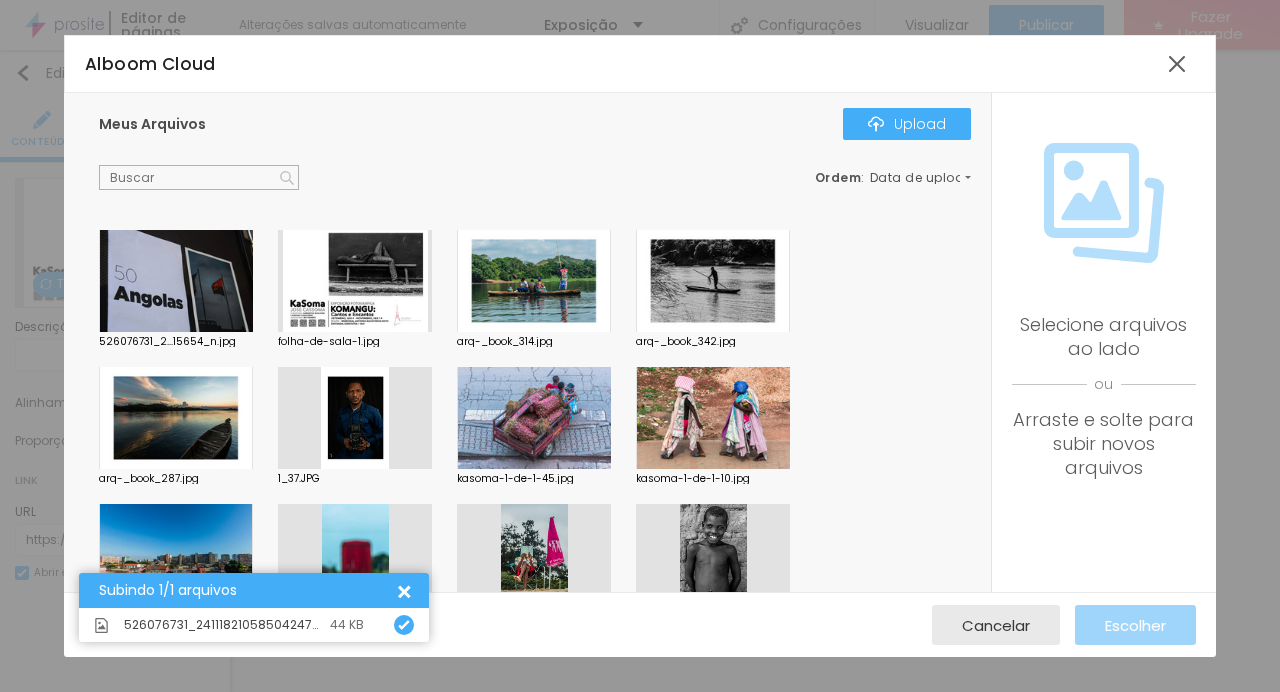 click at bounding box center (176, 281) 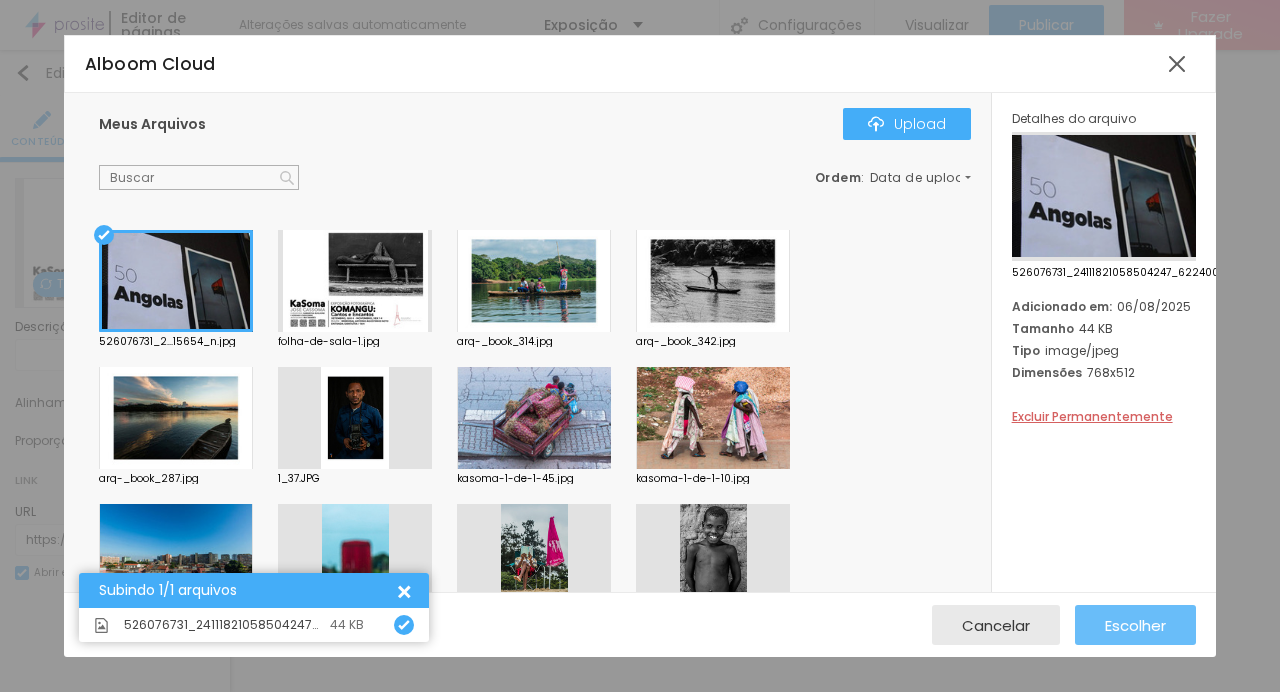 click on "Escolher" at bounding box center (1135, 625) 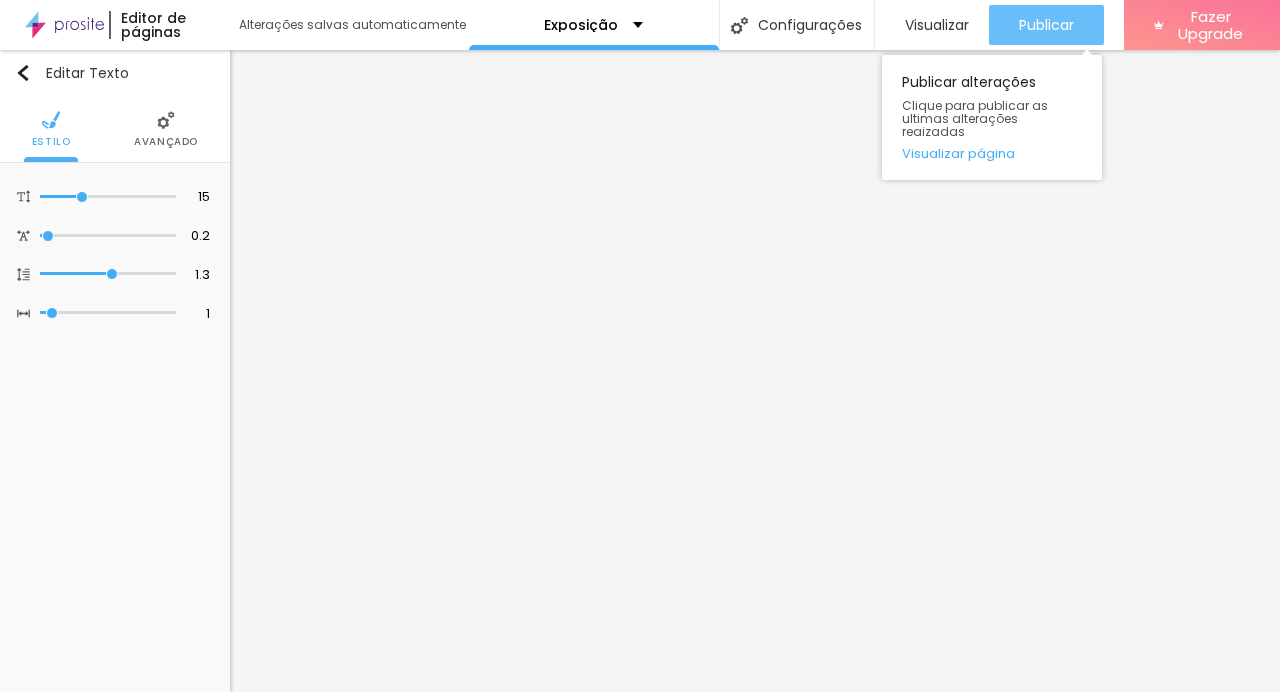click on "Publicar" at bounding box center [1046, 25] 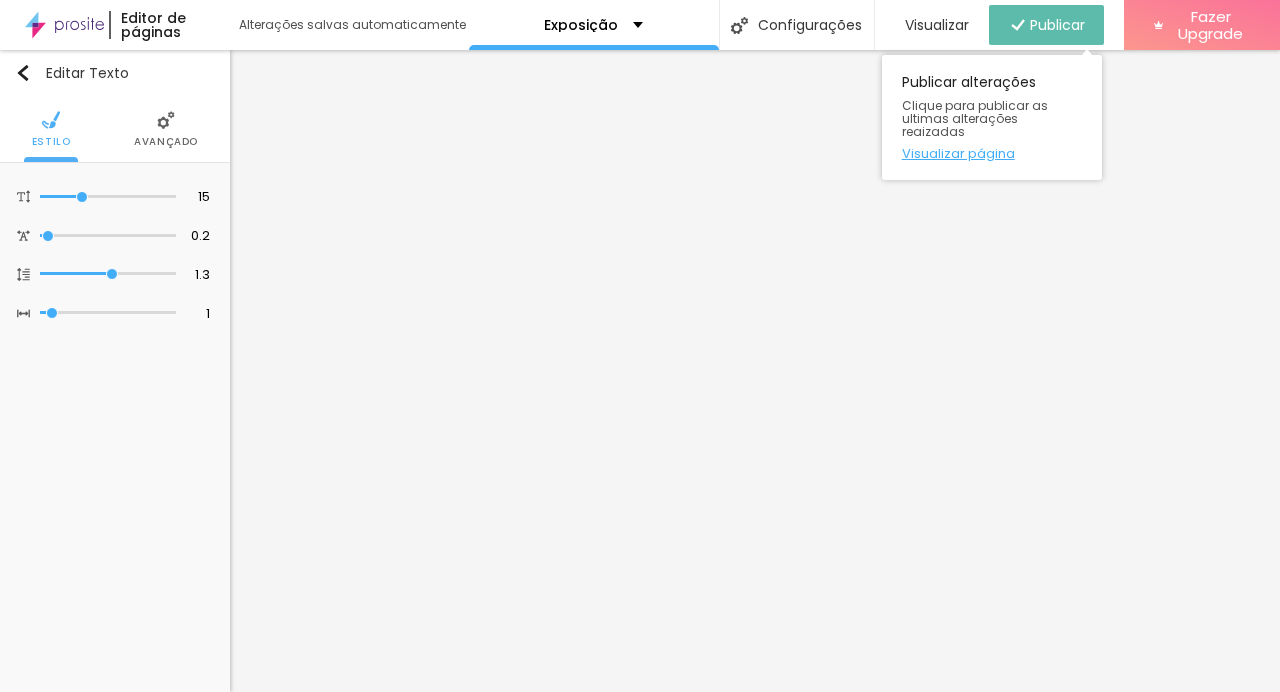 click on "Visualizar página" at bounding box center (992, 153) 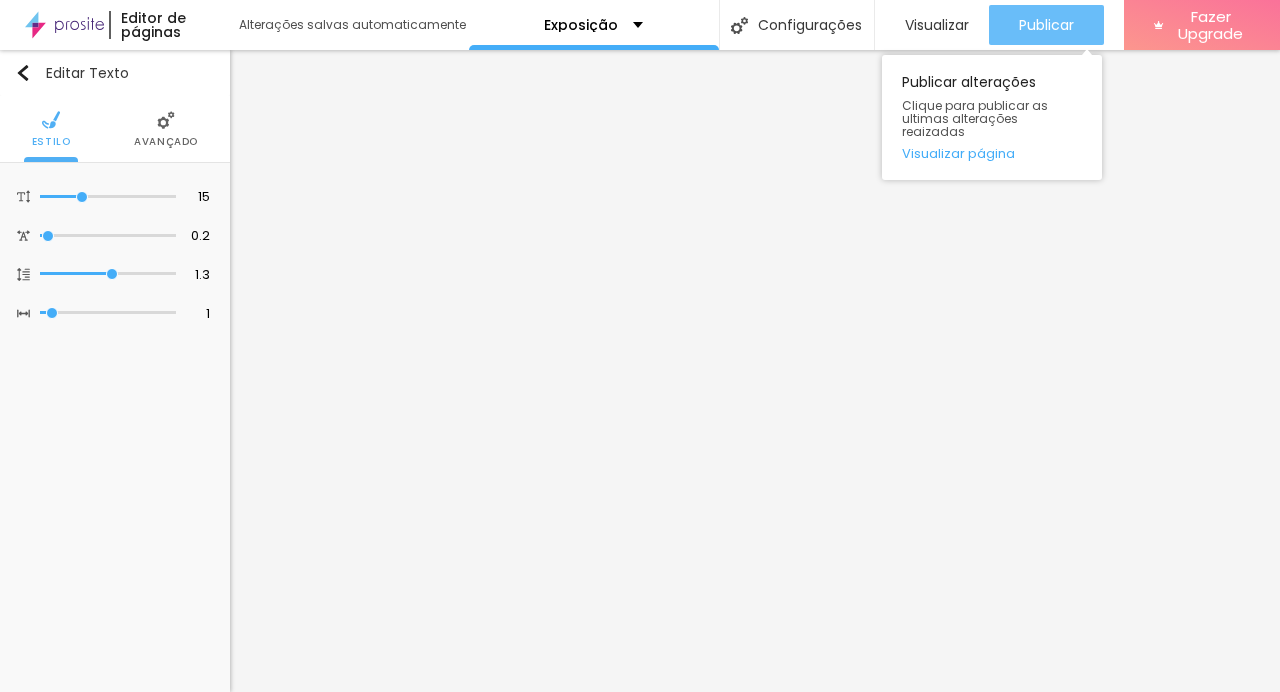 click on "Publicar" at bounding box center (1046, 25) 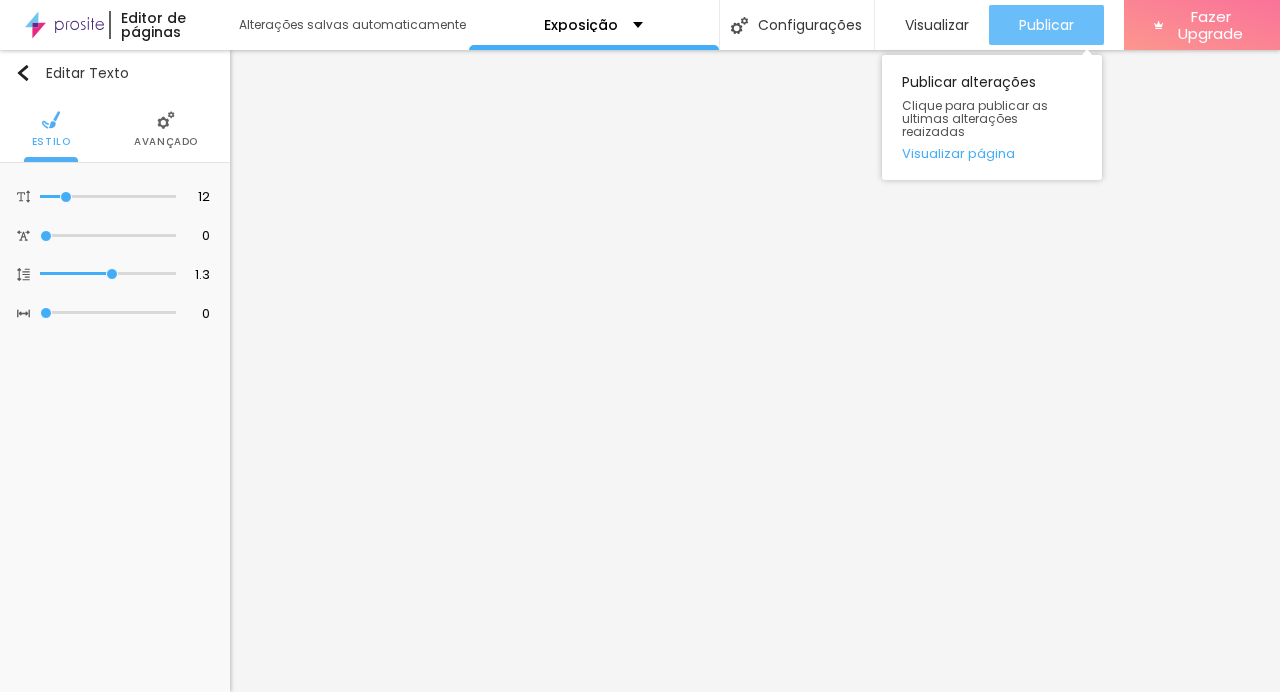 click on "Publicar" at bounding box center [1046, 25] 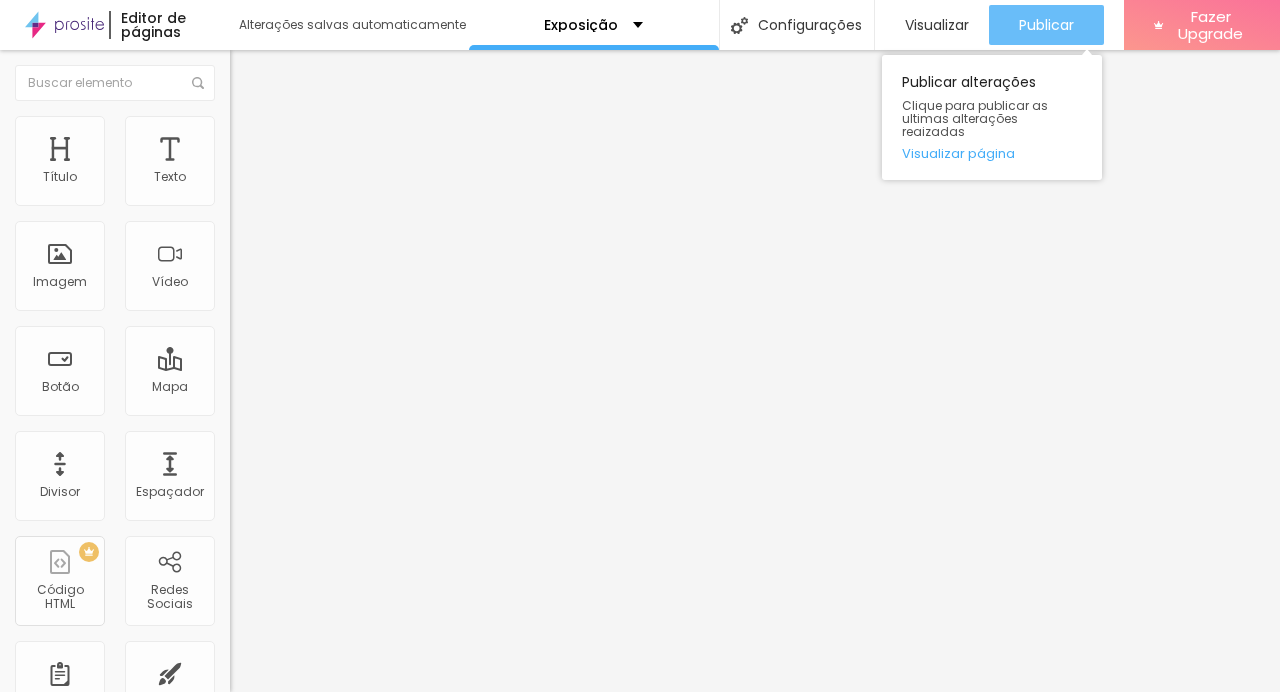 click on "Publicar" at bounding box center (1046, 25) 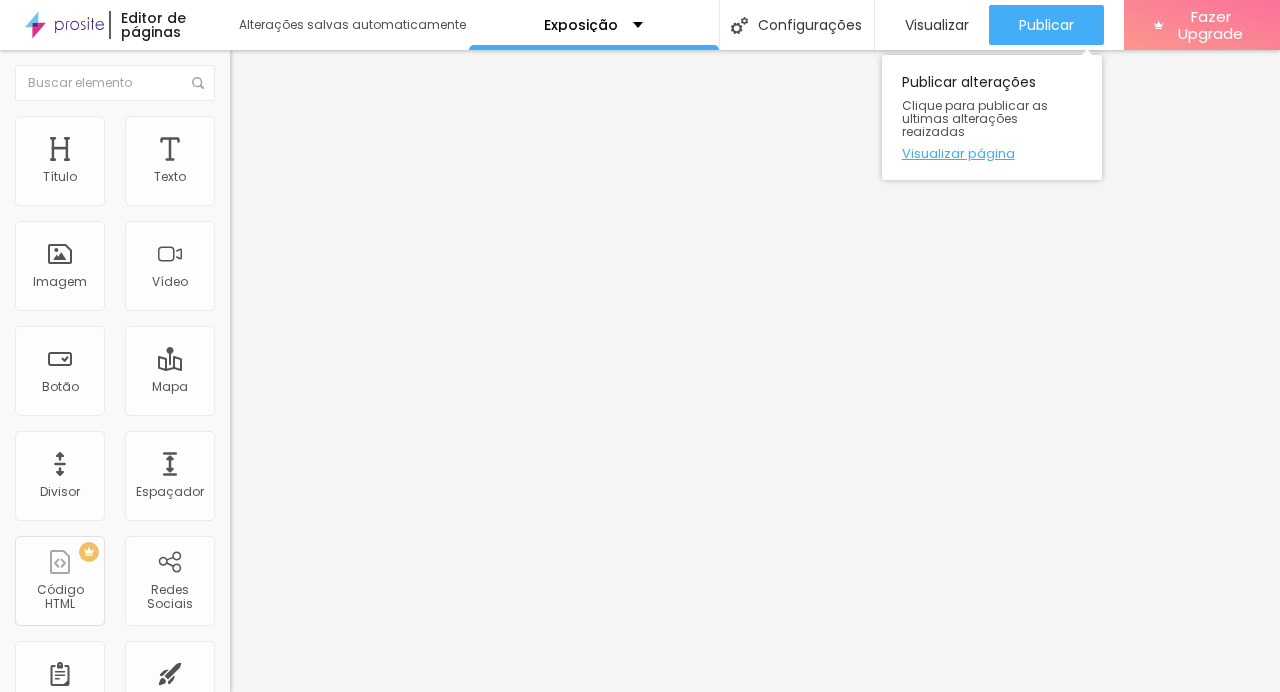 click on "Visualizar página" at bounding box center [992, 153] 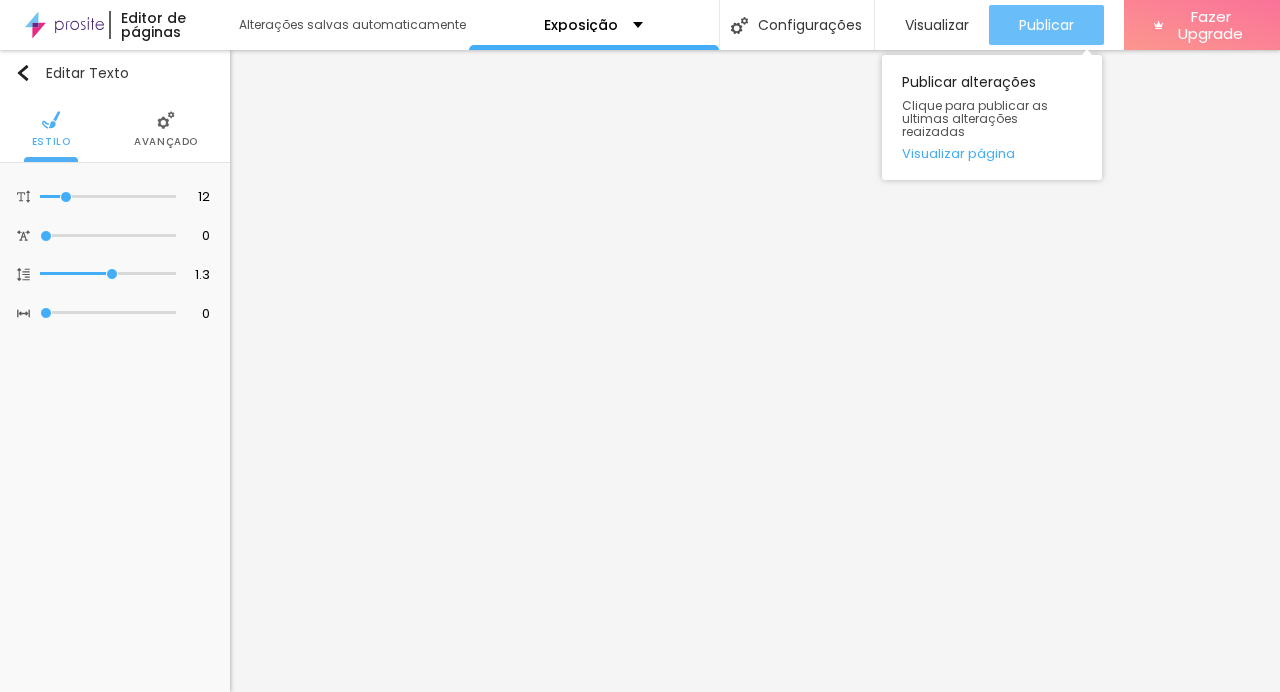 click on "Publicar" at bounding box center [1046, 25] 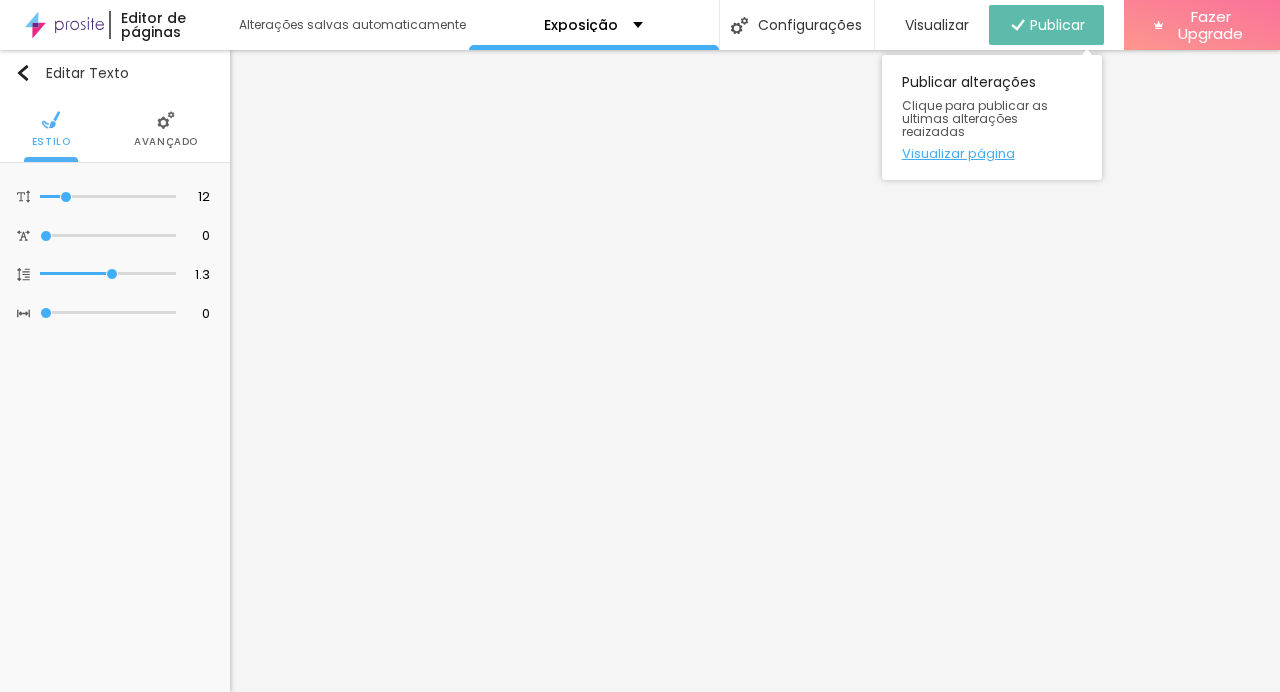 click on "Visualizar página" at bounding box center (992, 153) 